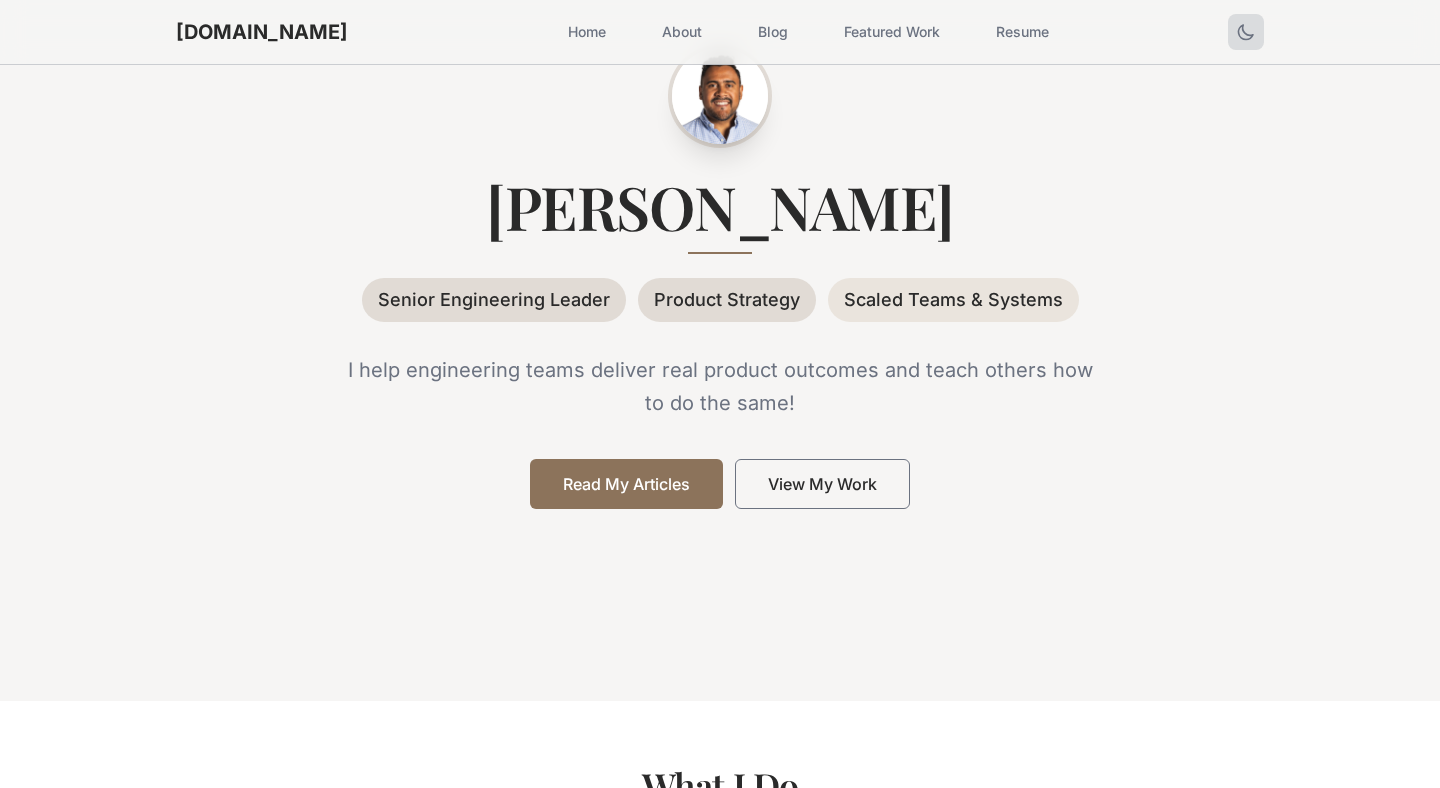 scroll, scrollTop: 0, scrollLeft: 0, axis: both 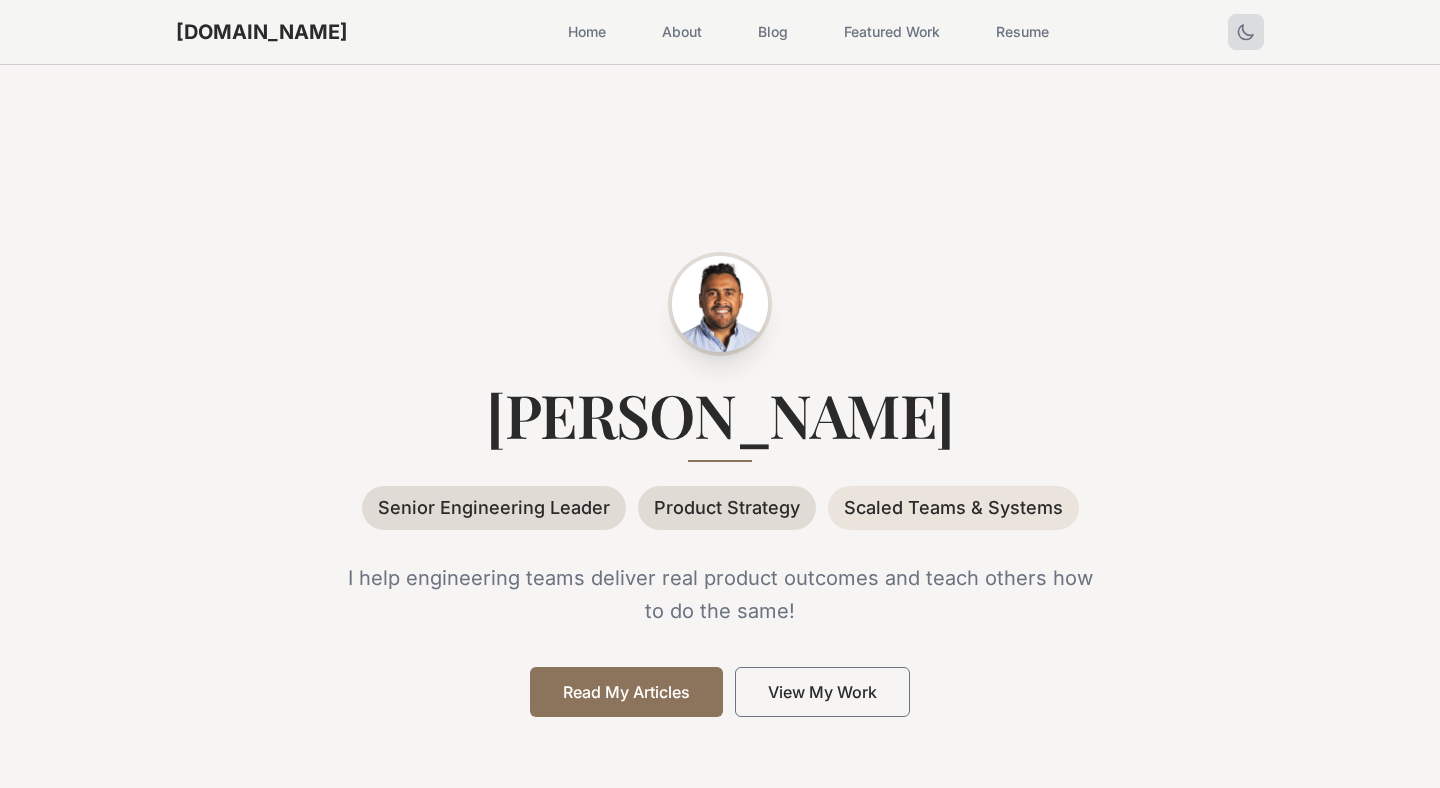 click at bounding box center (1246, 32) 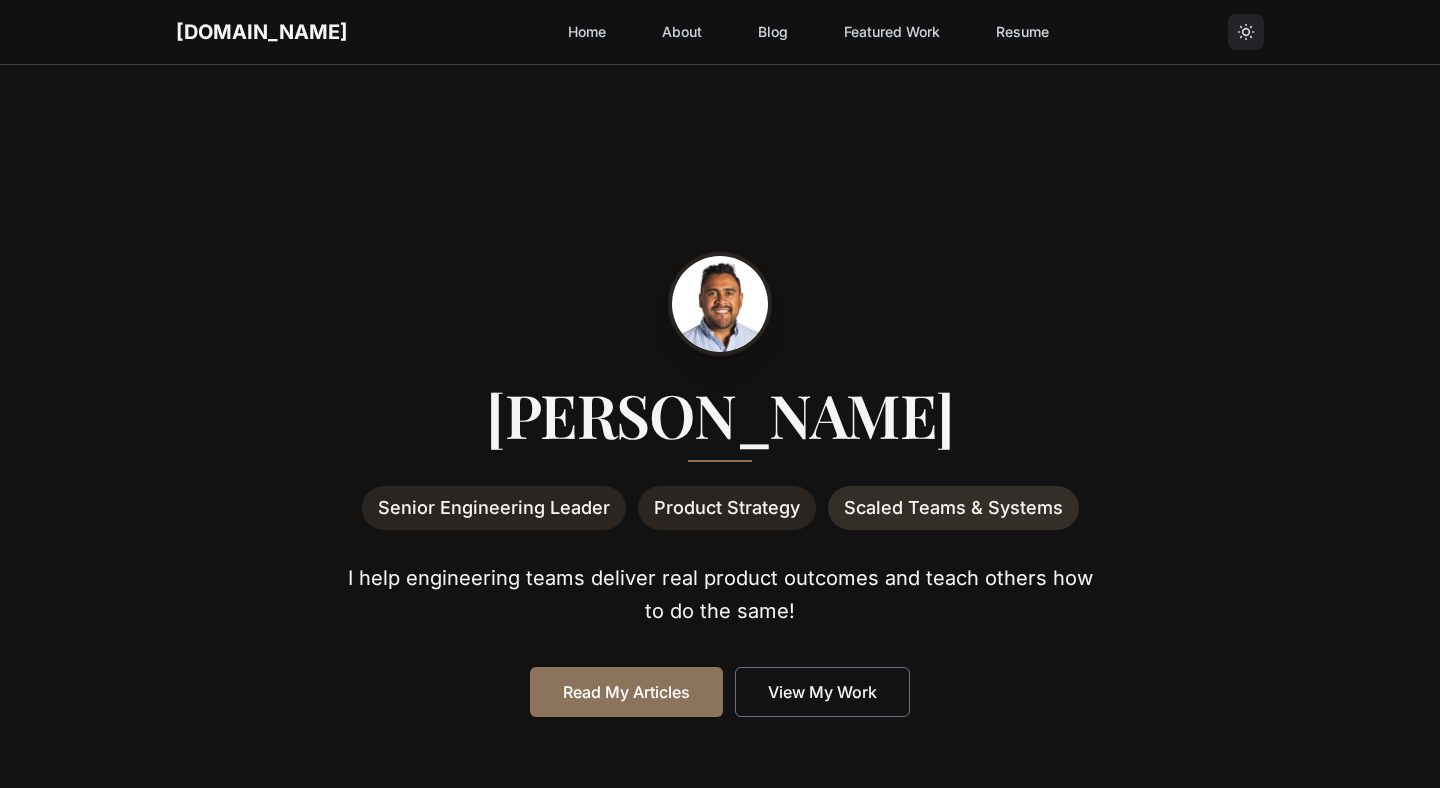 type 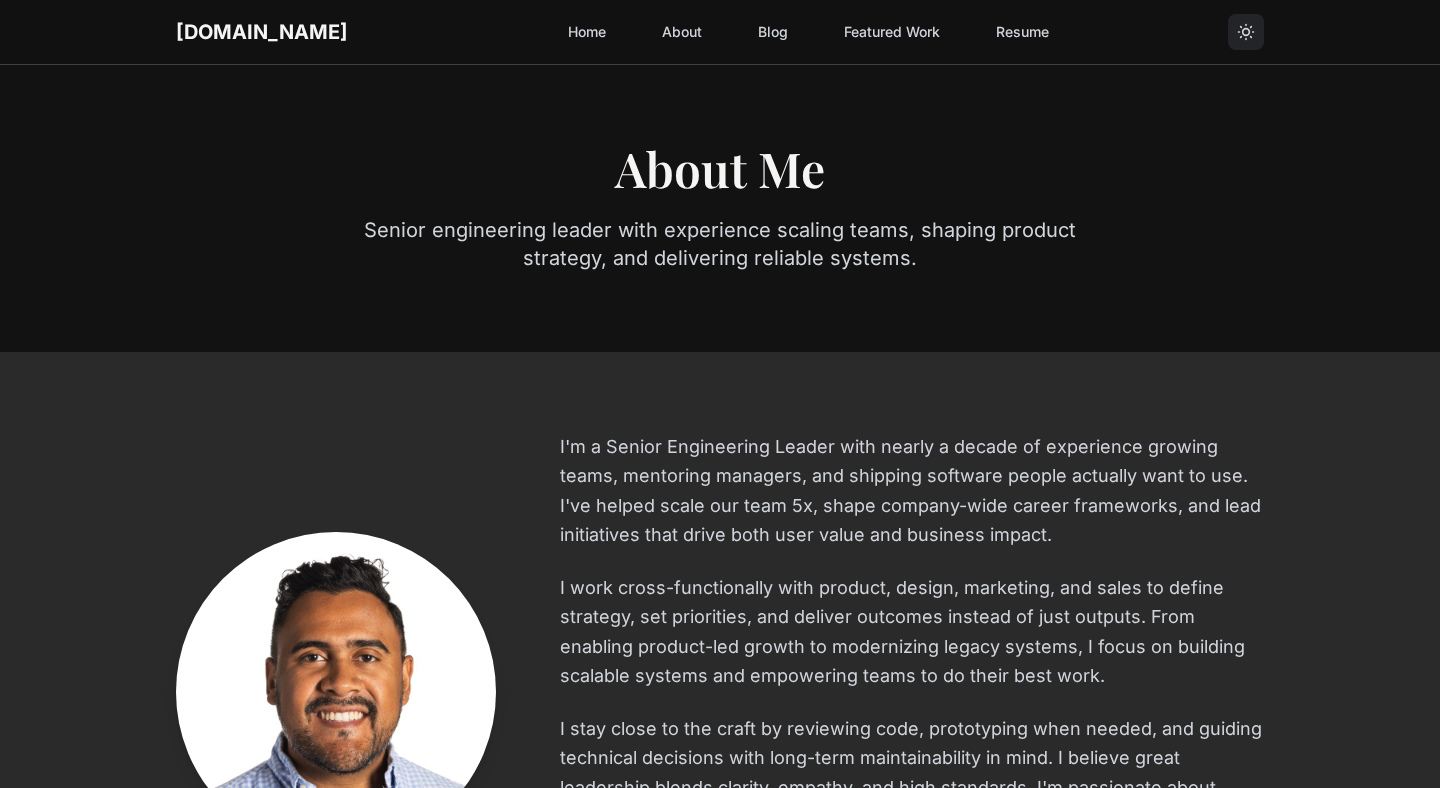 scroll, scrollTop: 0, scrollLeft: 0, axis: both 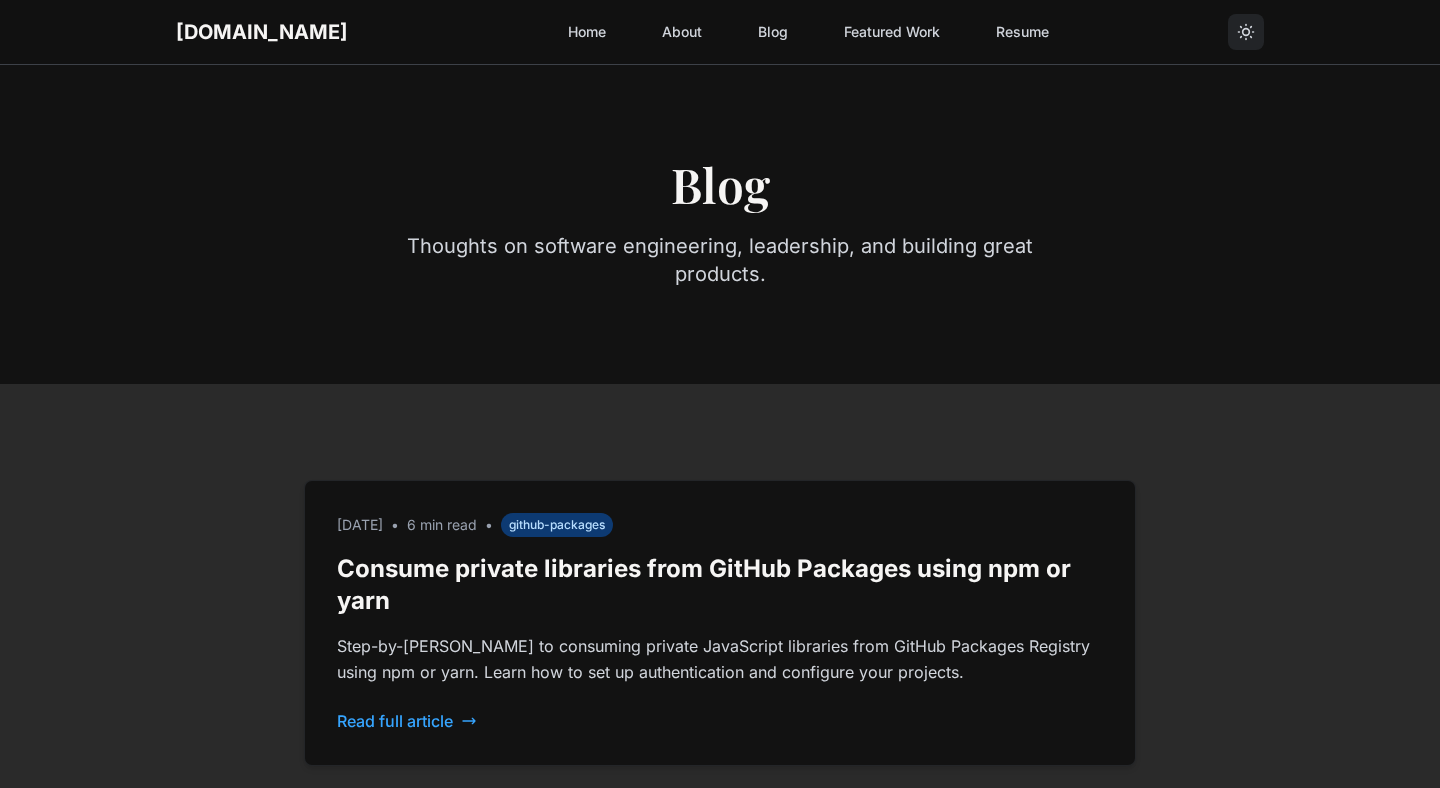 click on "Featured Work" at bounding box center [892, 32] 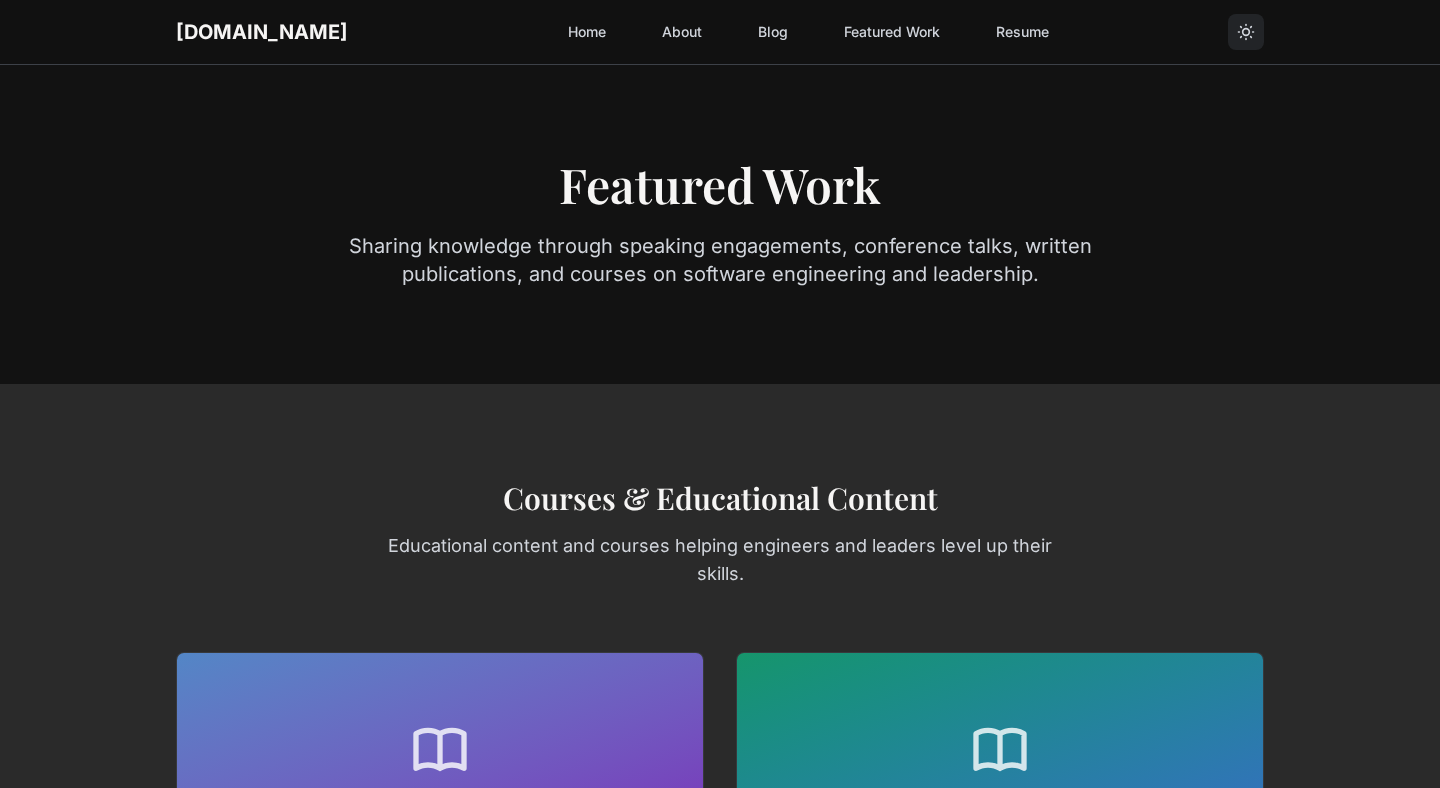 scroll, scrollTop: 0, scrollLeft: 0, axis: both 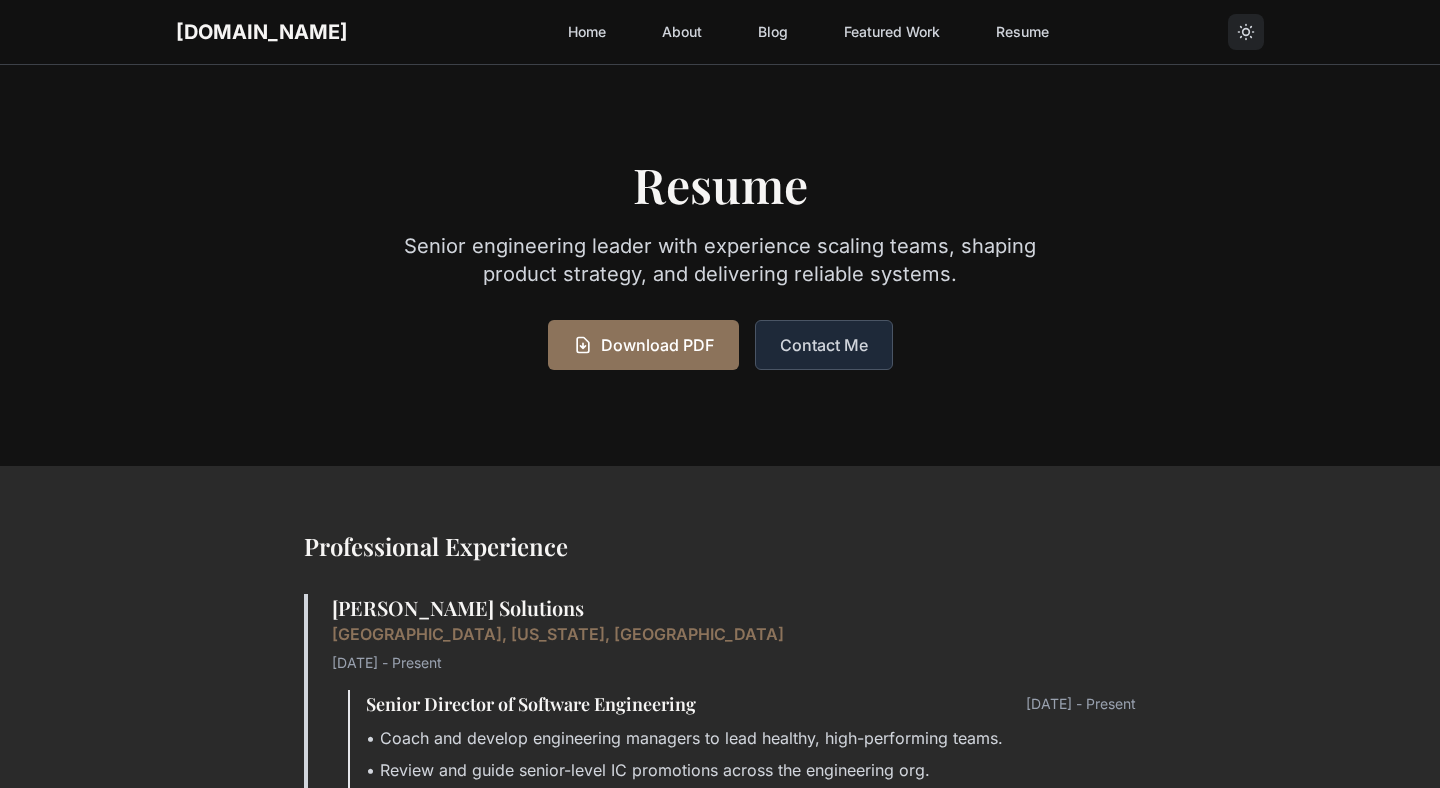 click 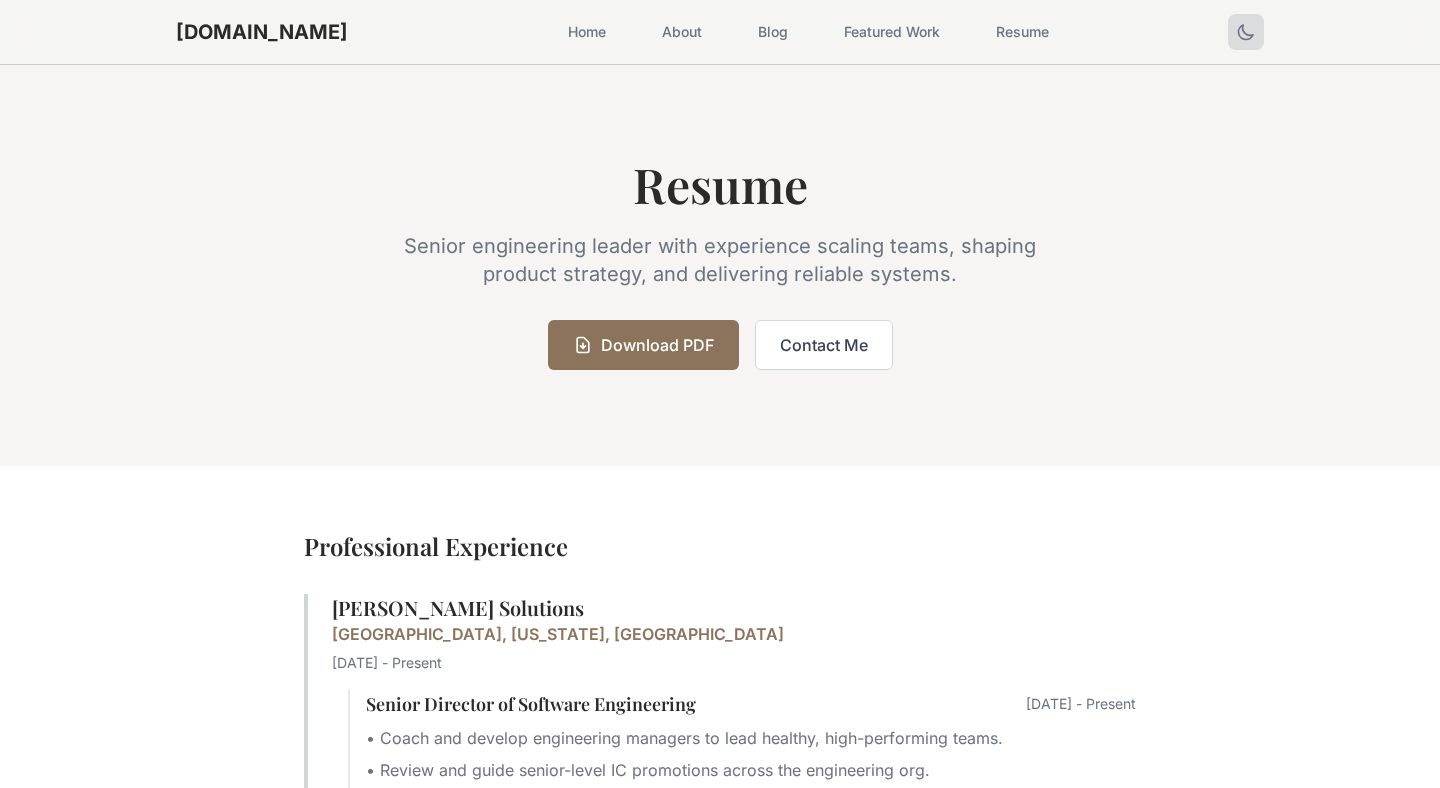 click on "Resume" at bounding box center (1022, 32) 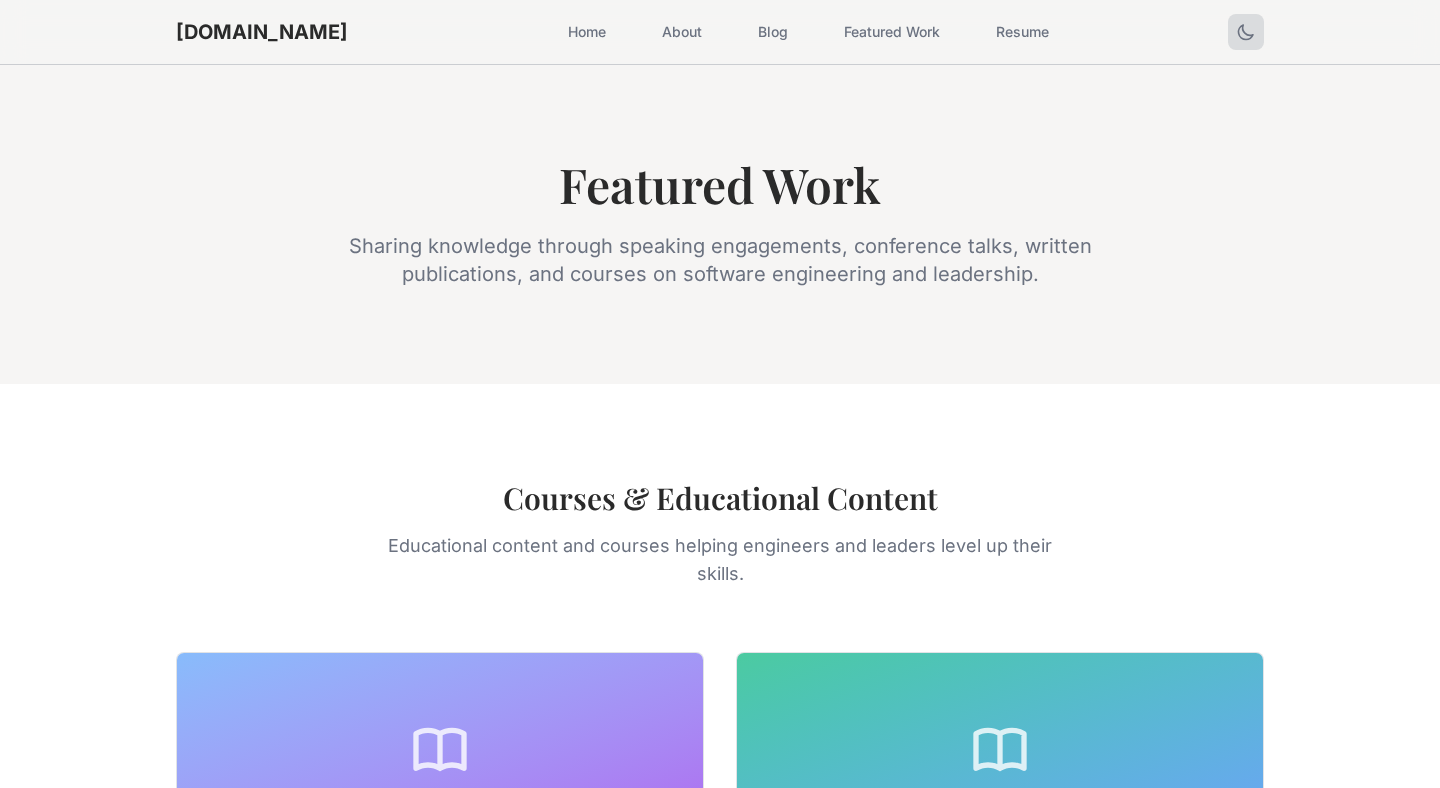 scroll, scrollTop: 0, scrollLeft: 0, axis: both 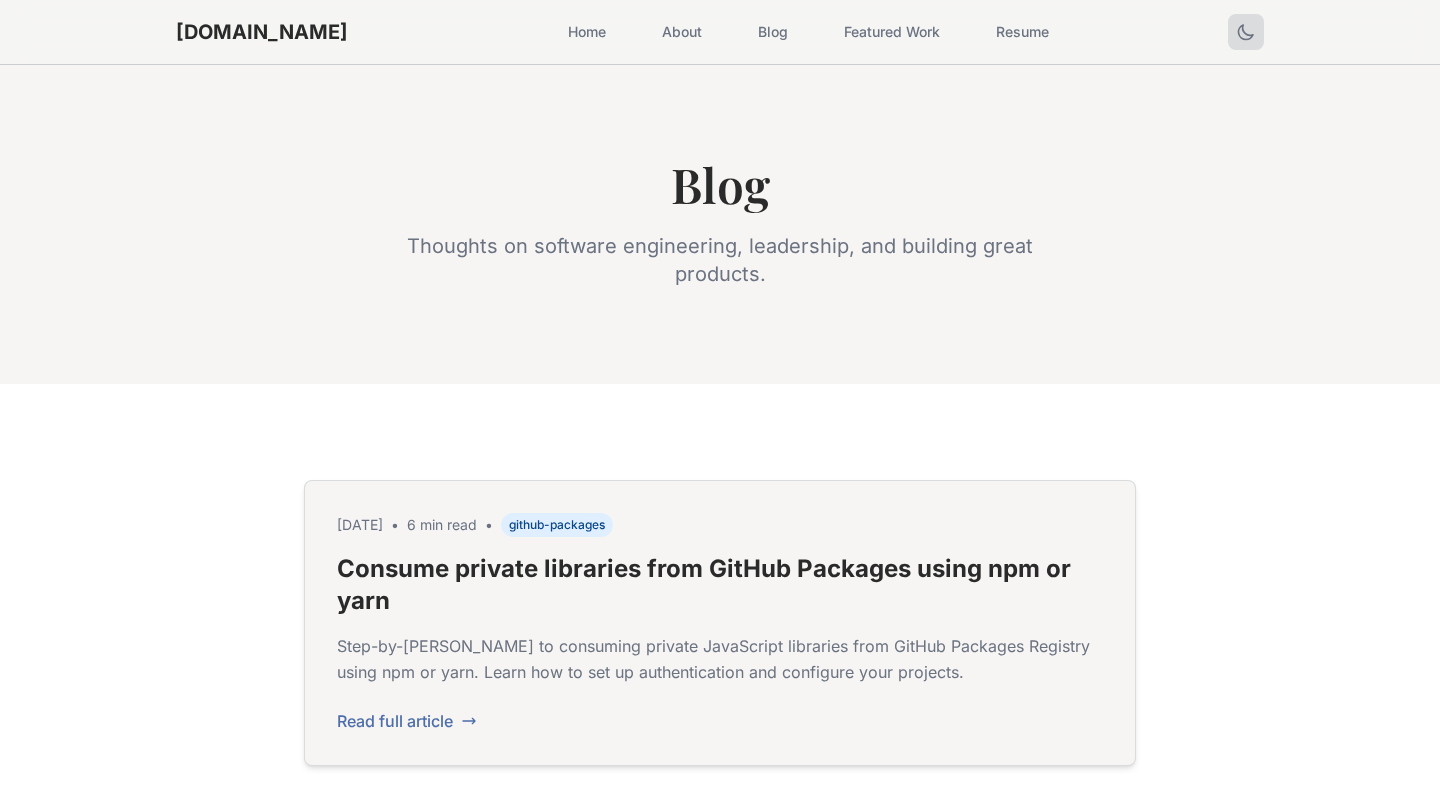 click on "About" at bounding box center (682, 32) 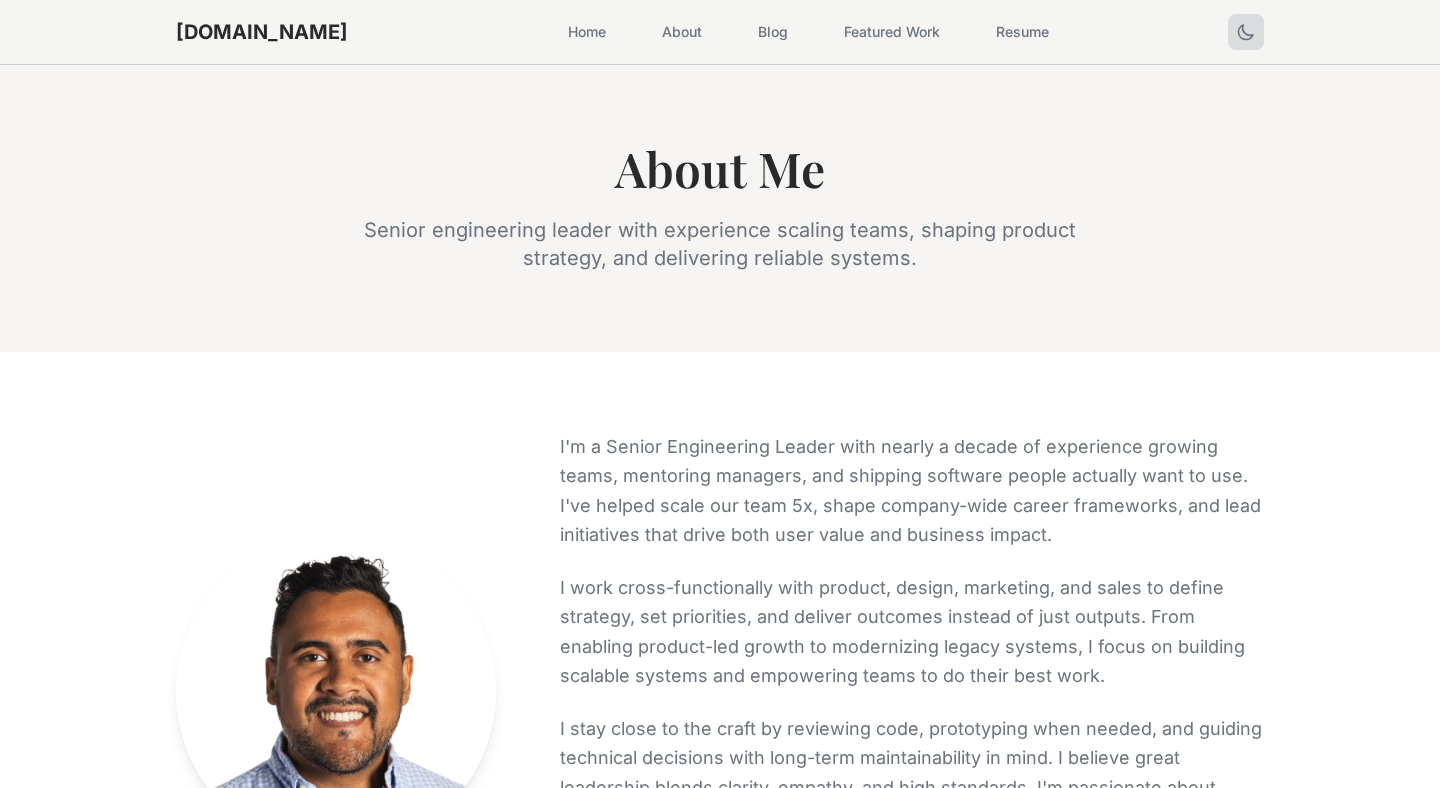 scroll, scrollTop: 0, scrollLeft: 0, axis: both 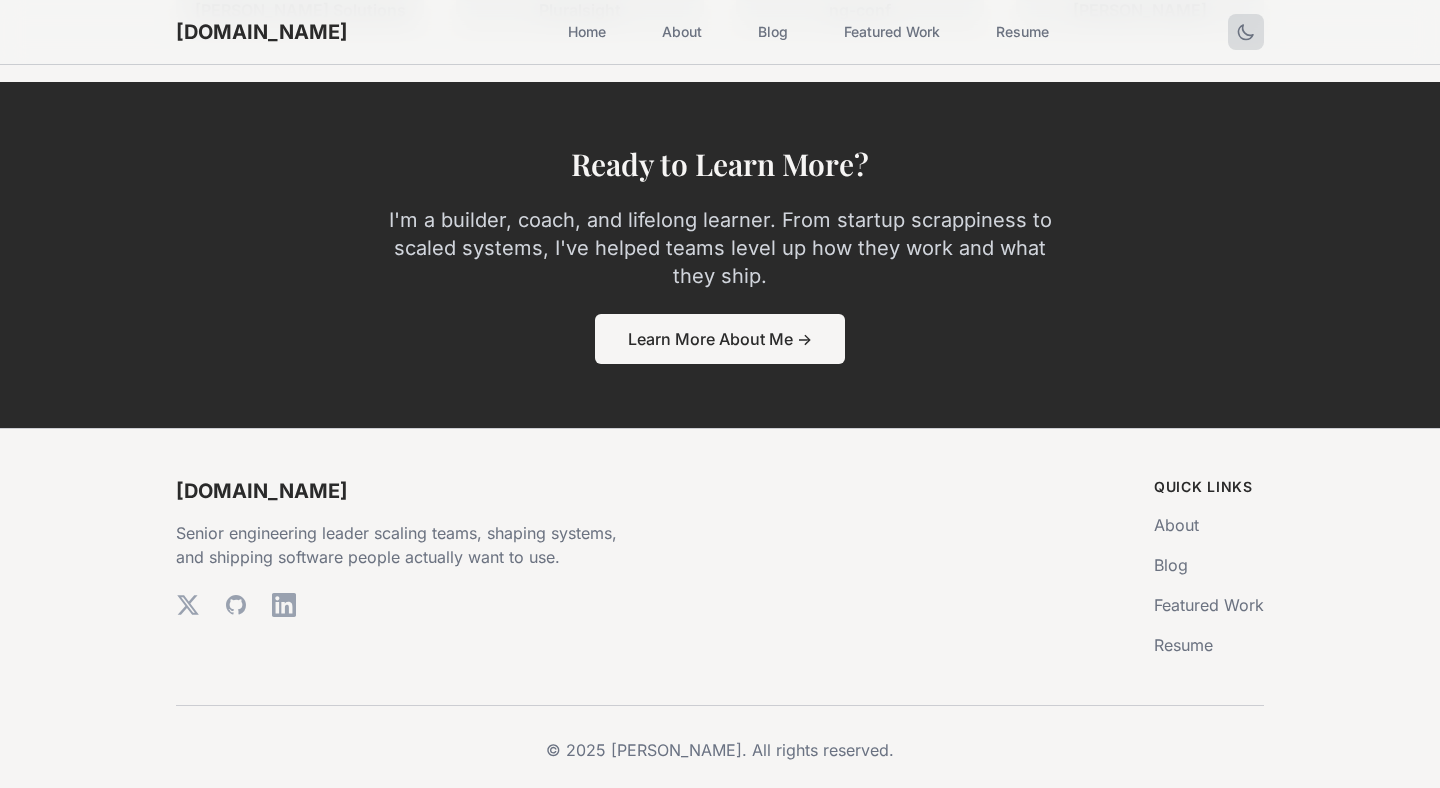 click on "I'm a builder, coach, and lifelong learner. From startup scrappiness to scaled systems,
I've helped teams level up how they work and what they ship." at bounding box center (720, 248) 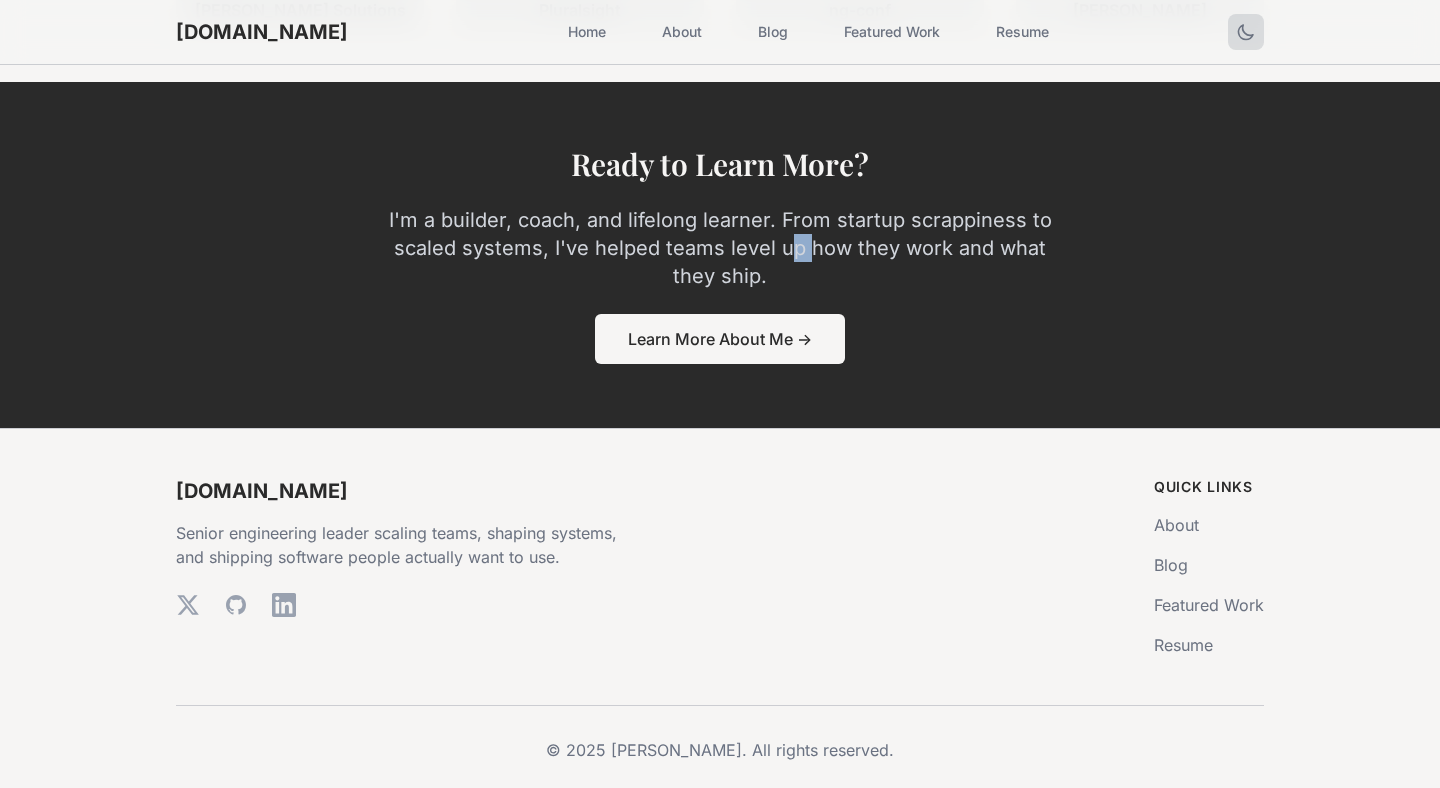 click on "I'm a builder, coach, and lifelong learner. From startup scrappiness to scaled systems,
I've helped teams level up how they work and what they ship." at bounding box center (720, 248) 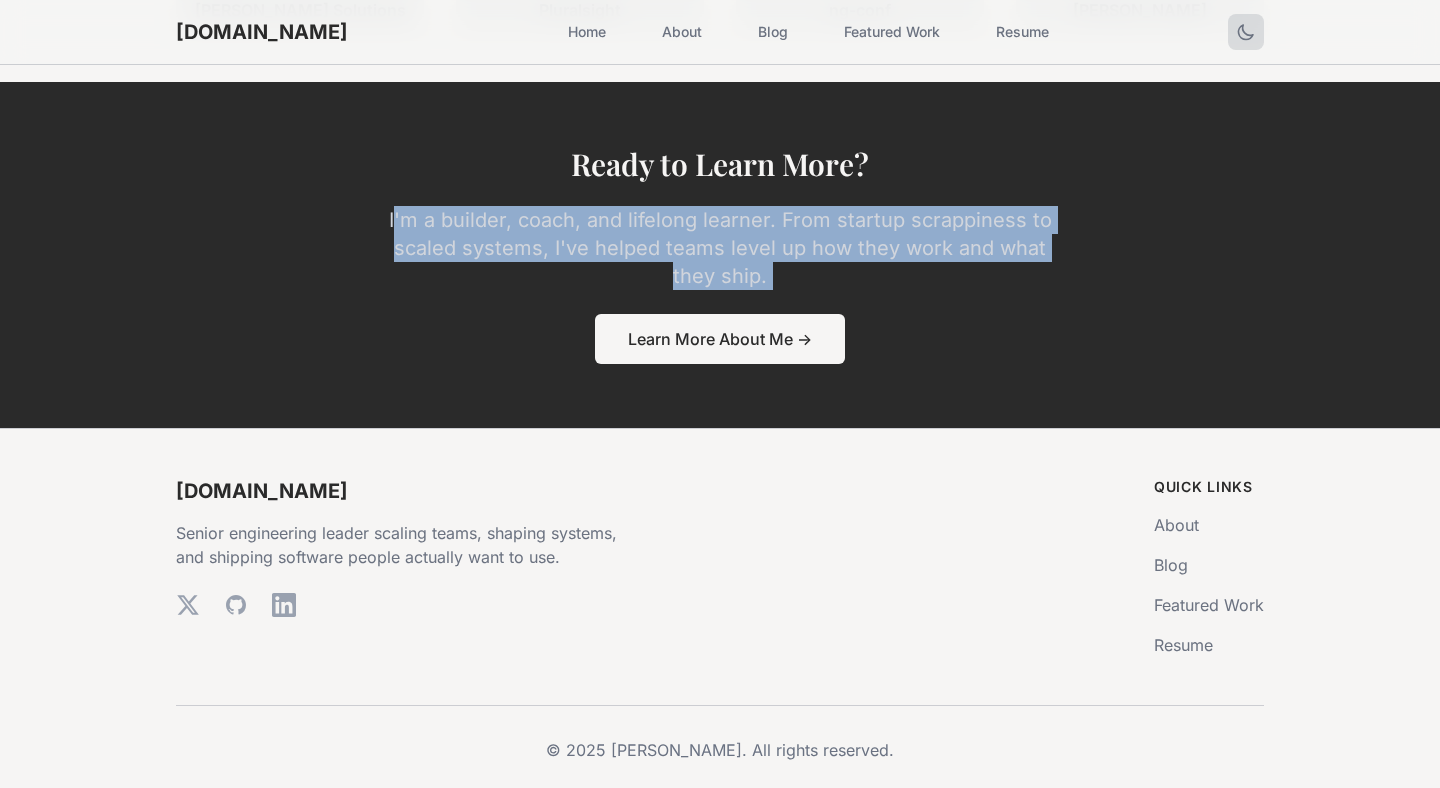 click on "I'm a builder, coach, and lifelong learner. From startup scrappiness to scaled systems,
I've helped teams level up how they work and what they ship." at bounding box center [720, 248] 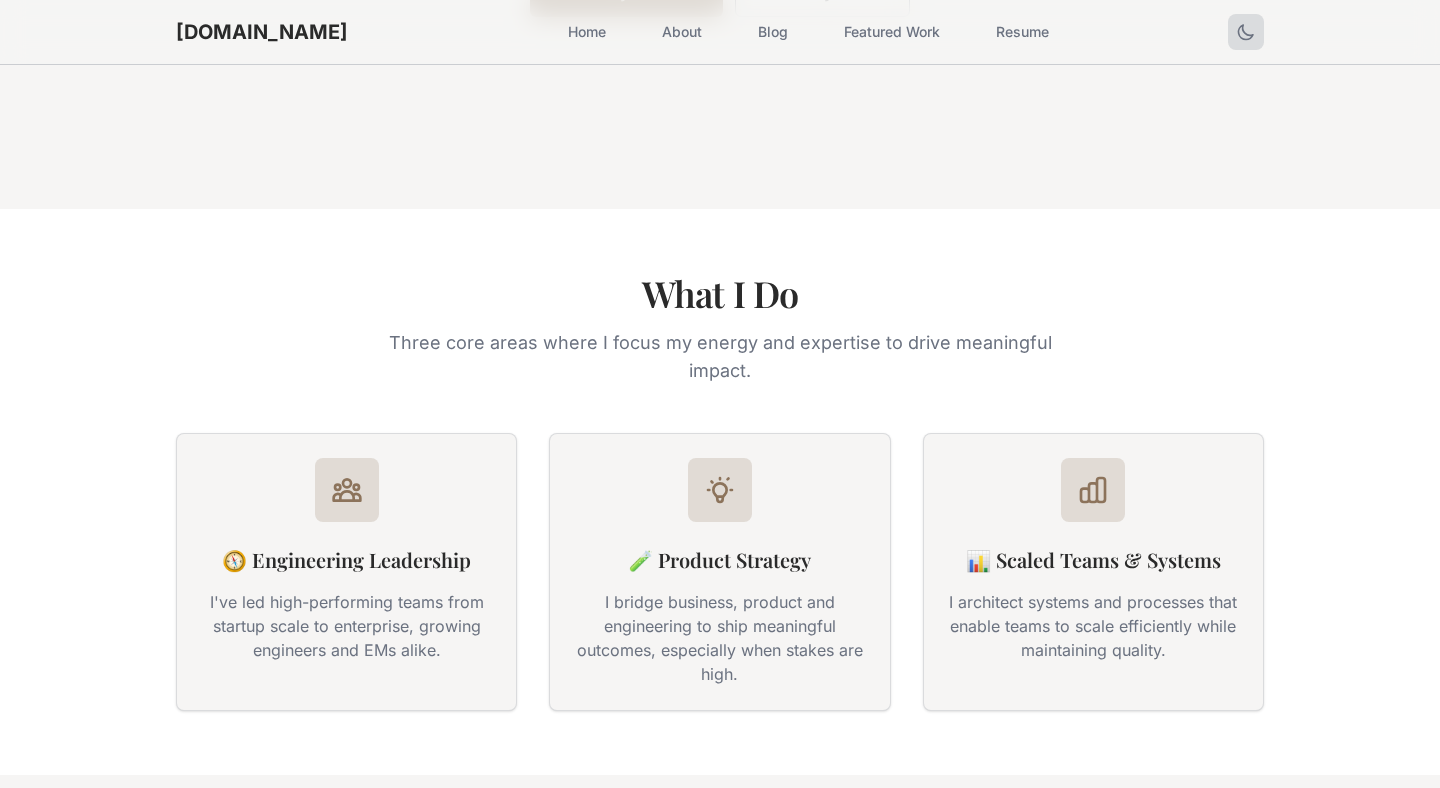 scroll, scrollTop: 0, scrollLeft: 0, axis: both 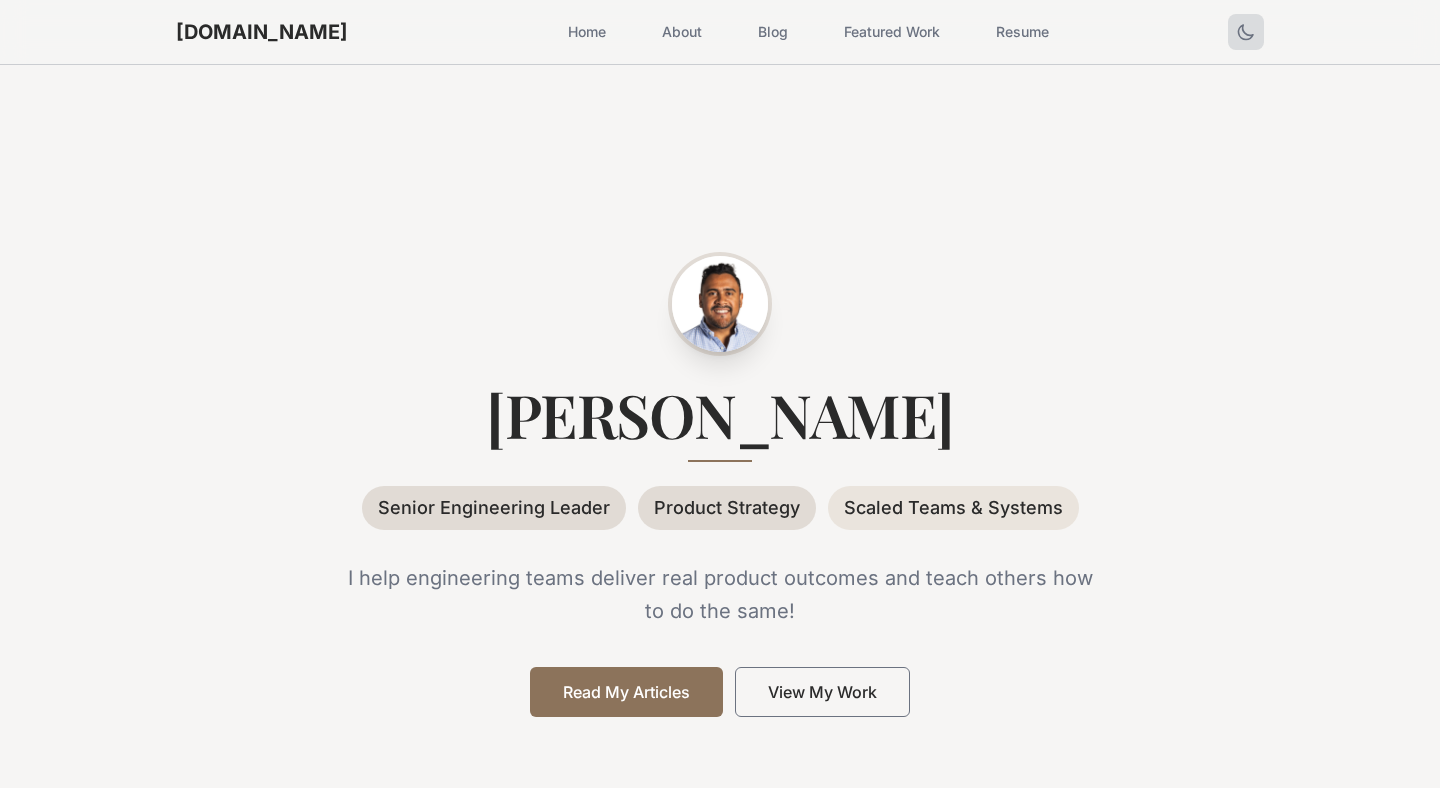 click on "About" at bounding box center [682, 32] 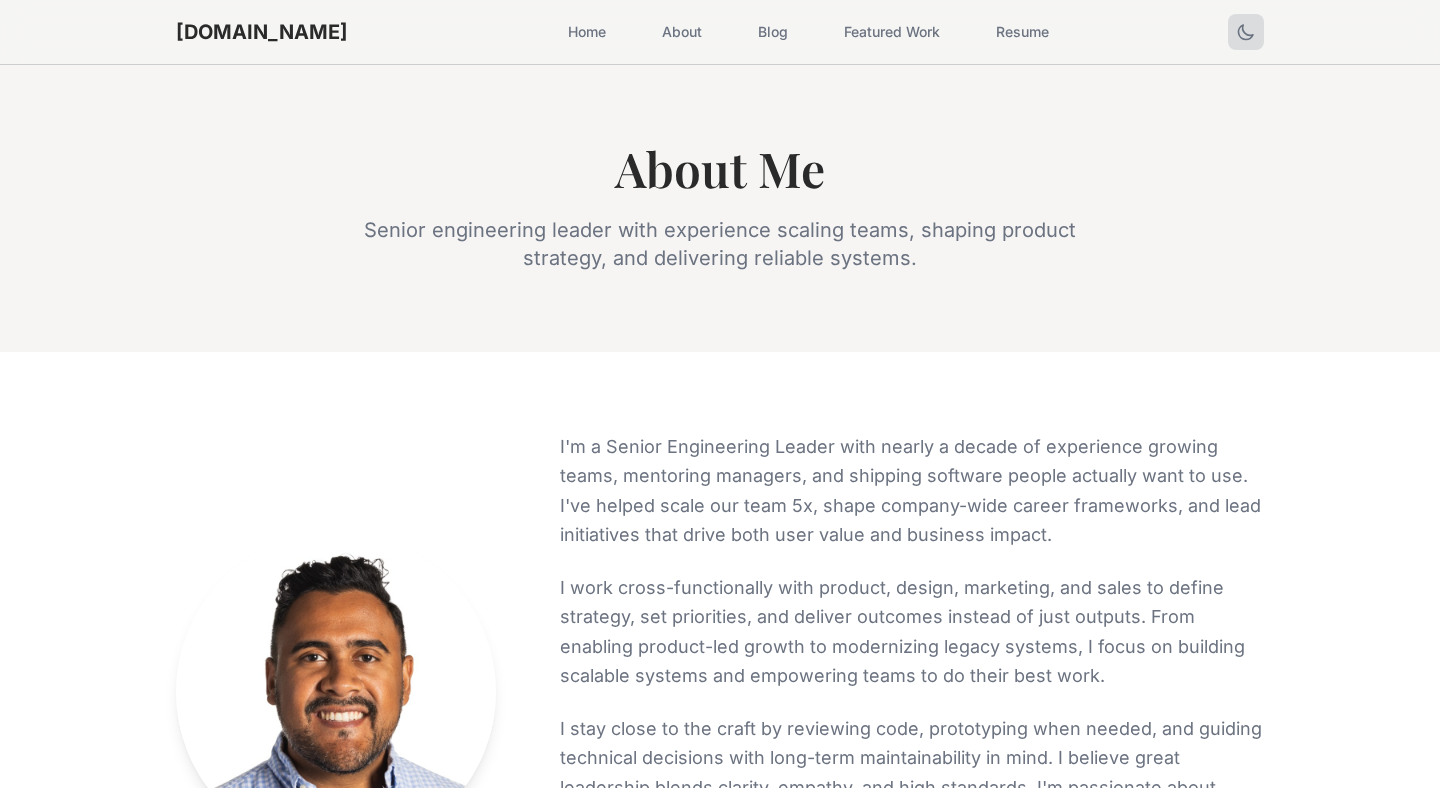 scroll, scrollTop: 0, scrollLeft: 0, axis: both 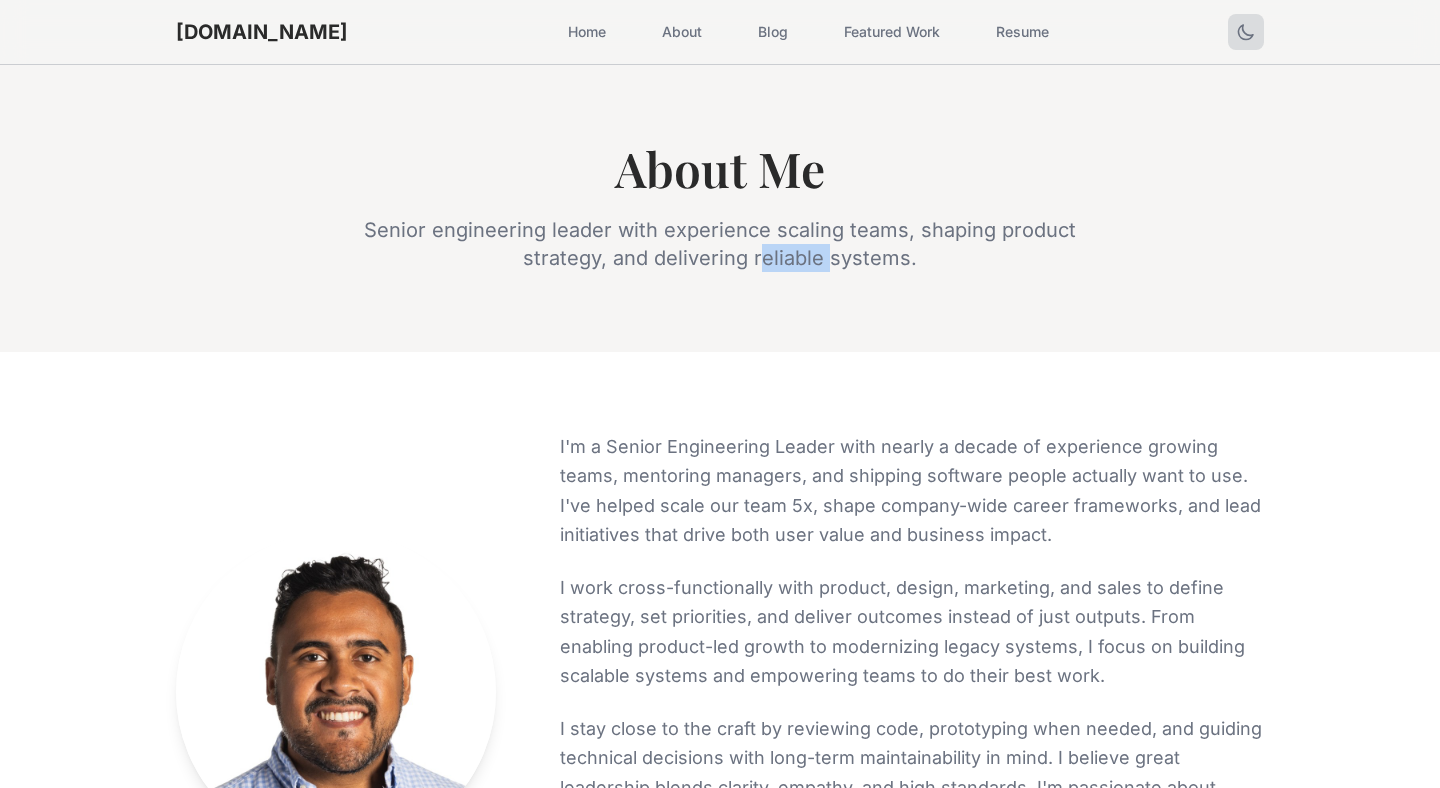 click on "Senior engineering leader with experience scaling teams, shaping product strategy, and
delivering reliable systems." at bounding box center [720, 244] 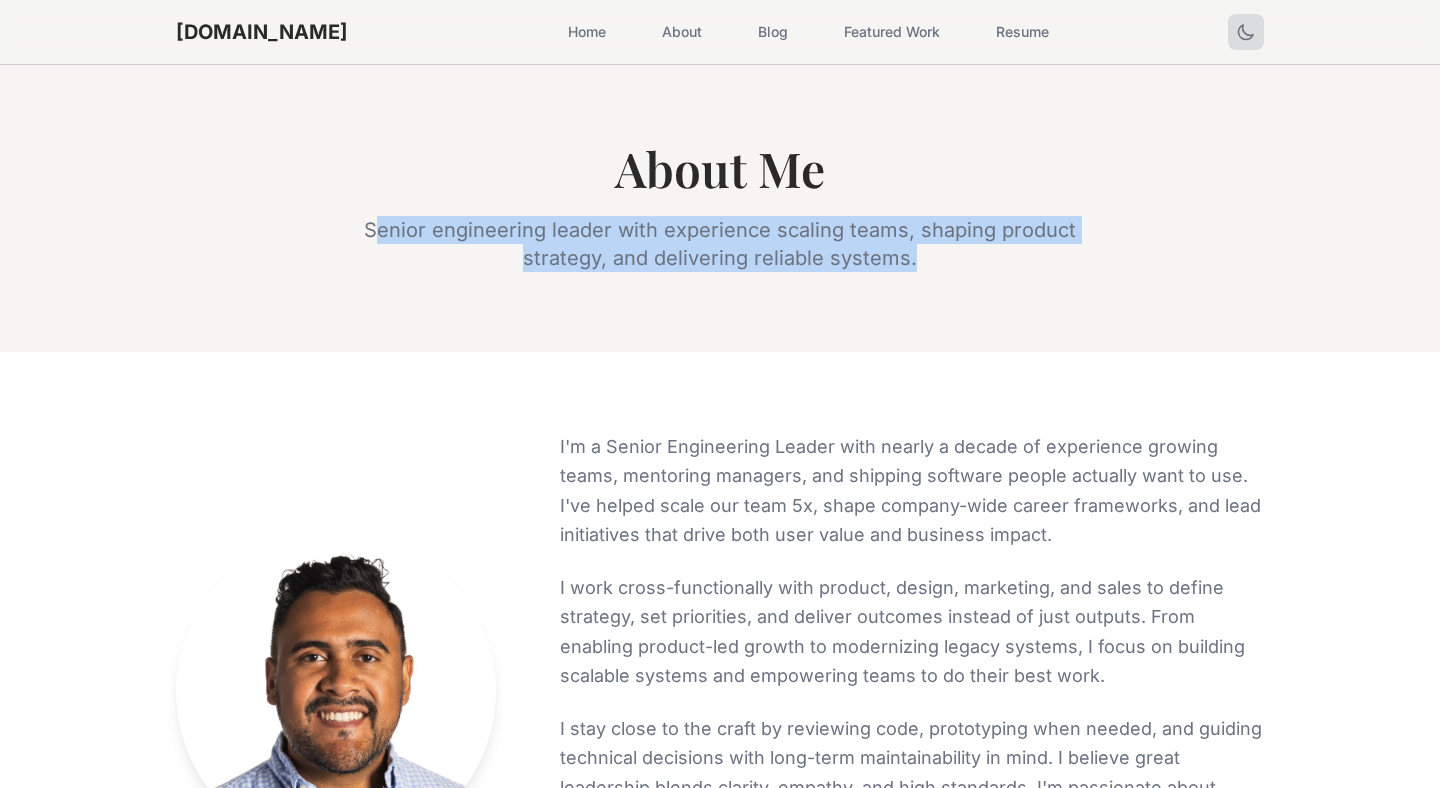 click on "Senior engineering leader with experience scaling teams, shaping product strategy, and
delivering reliable systems." at bounding box center [720, 244] 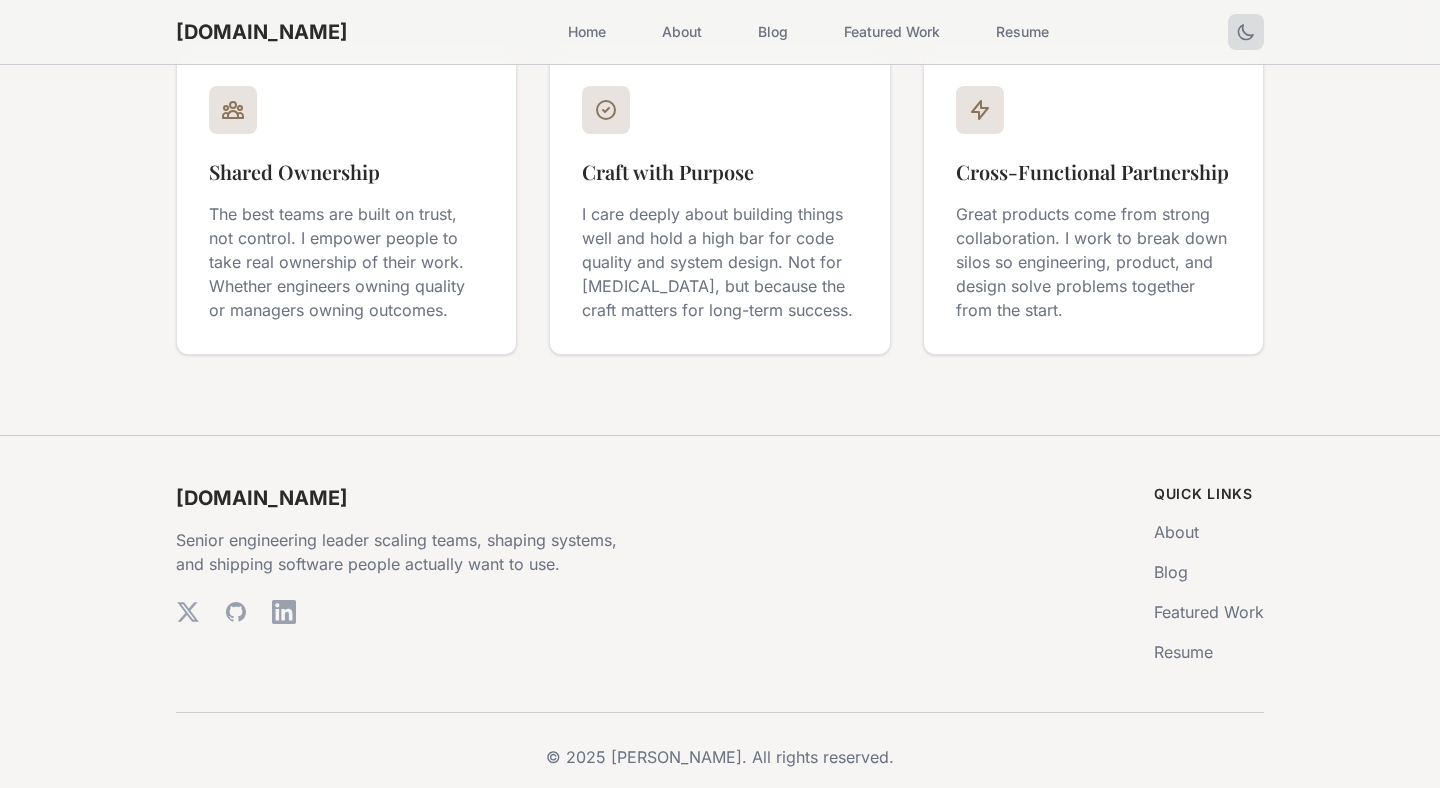 scroll, scrollTop: 3070, scrollLeft: 0, axis: vertical 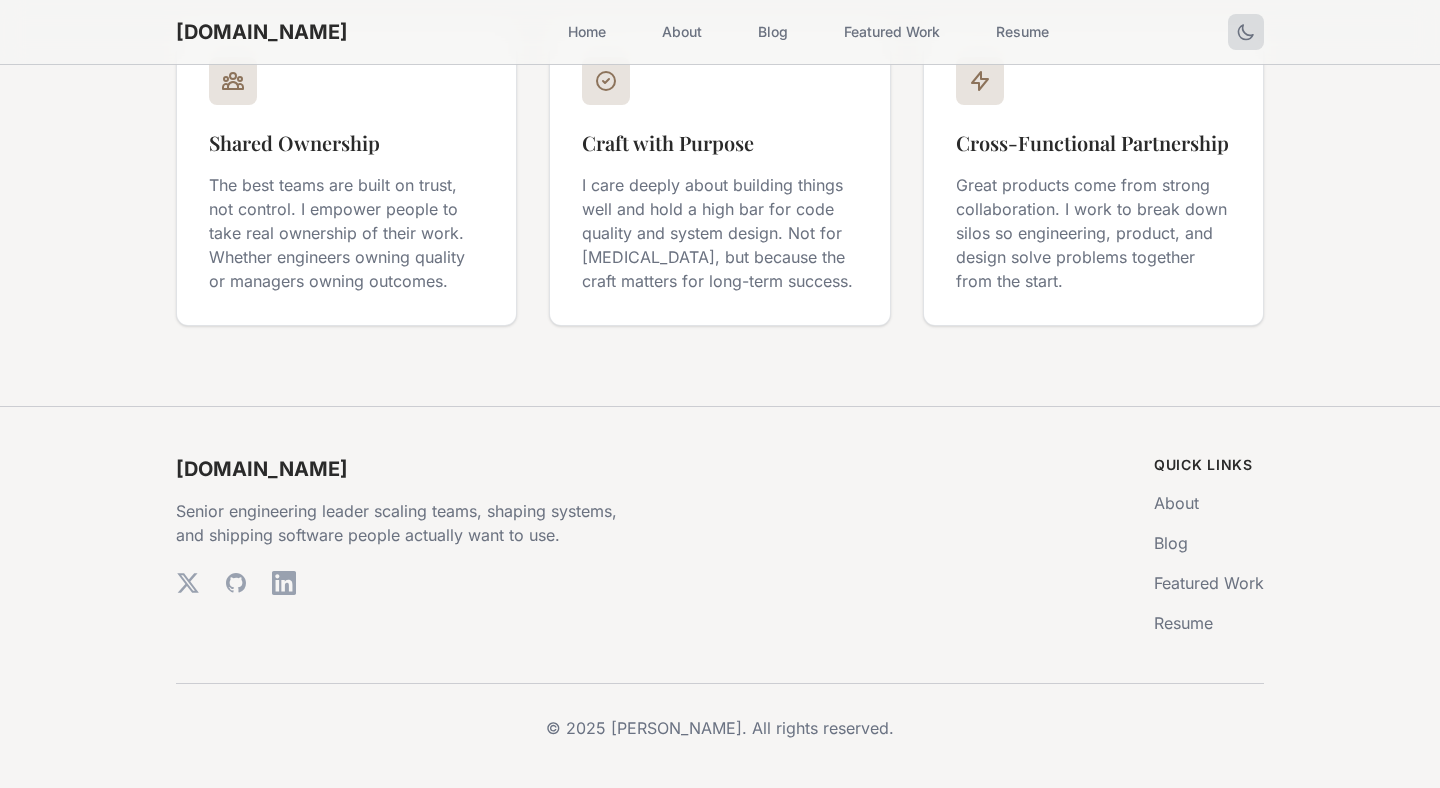 click on "© 2025 [PERSON_NAME]. All rights reserved." at bounding box center [720, 728] 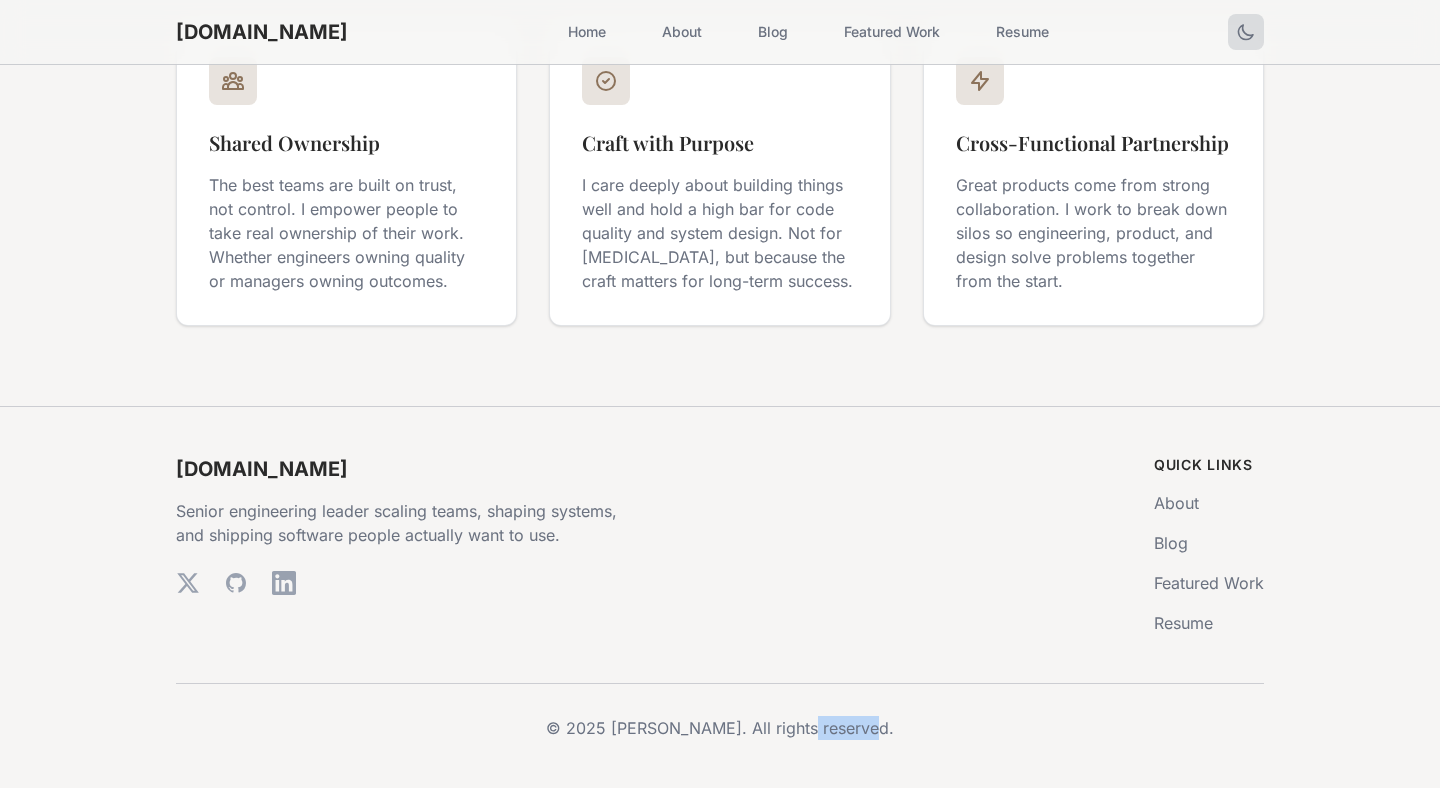 click on "© 2025 [PERSON_NAME]. All rights reserved." at bounding box center (720, 728) 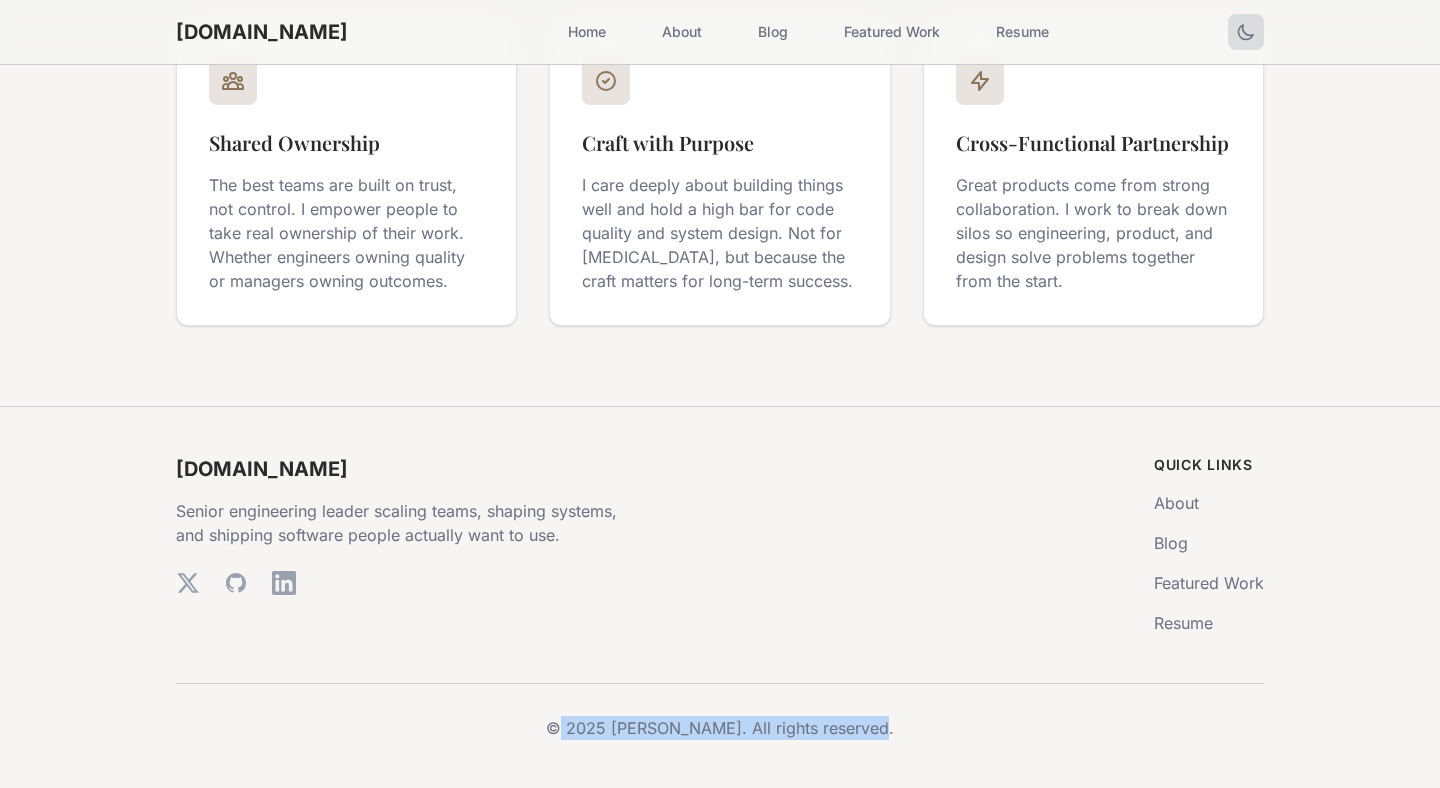 click on "© 2025 [PERSON_NAME]. All rights reserved." at bounding box center (720, 728) 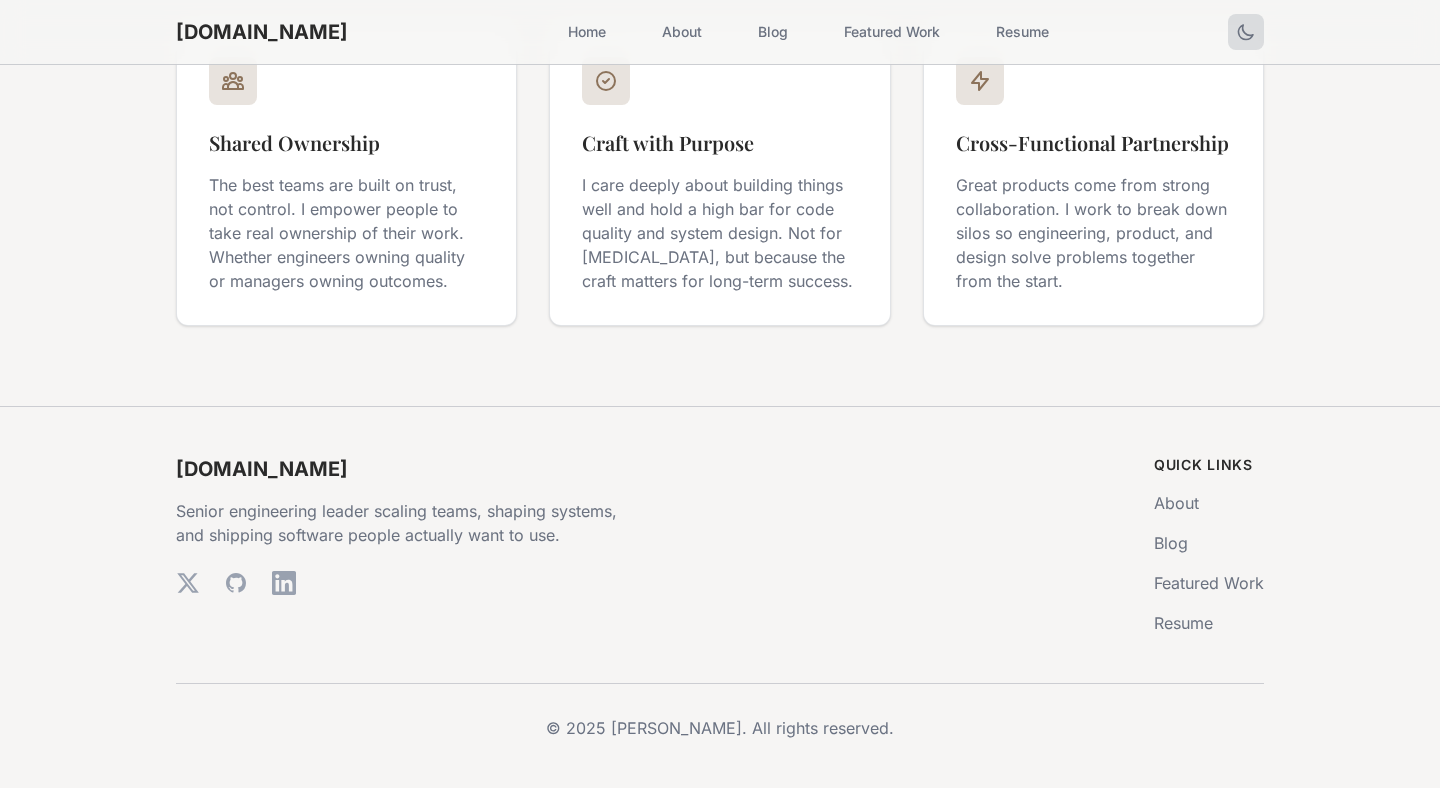 click on "© 2025 [PERSON_NAME]. All rights reserved." at bounding box center [720, 728] 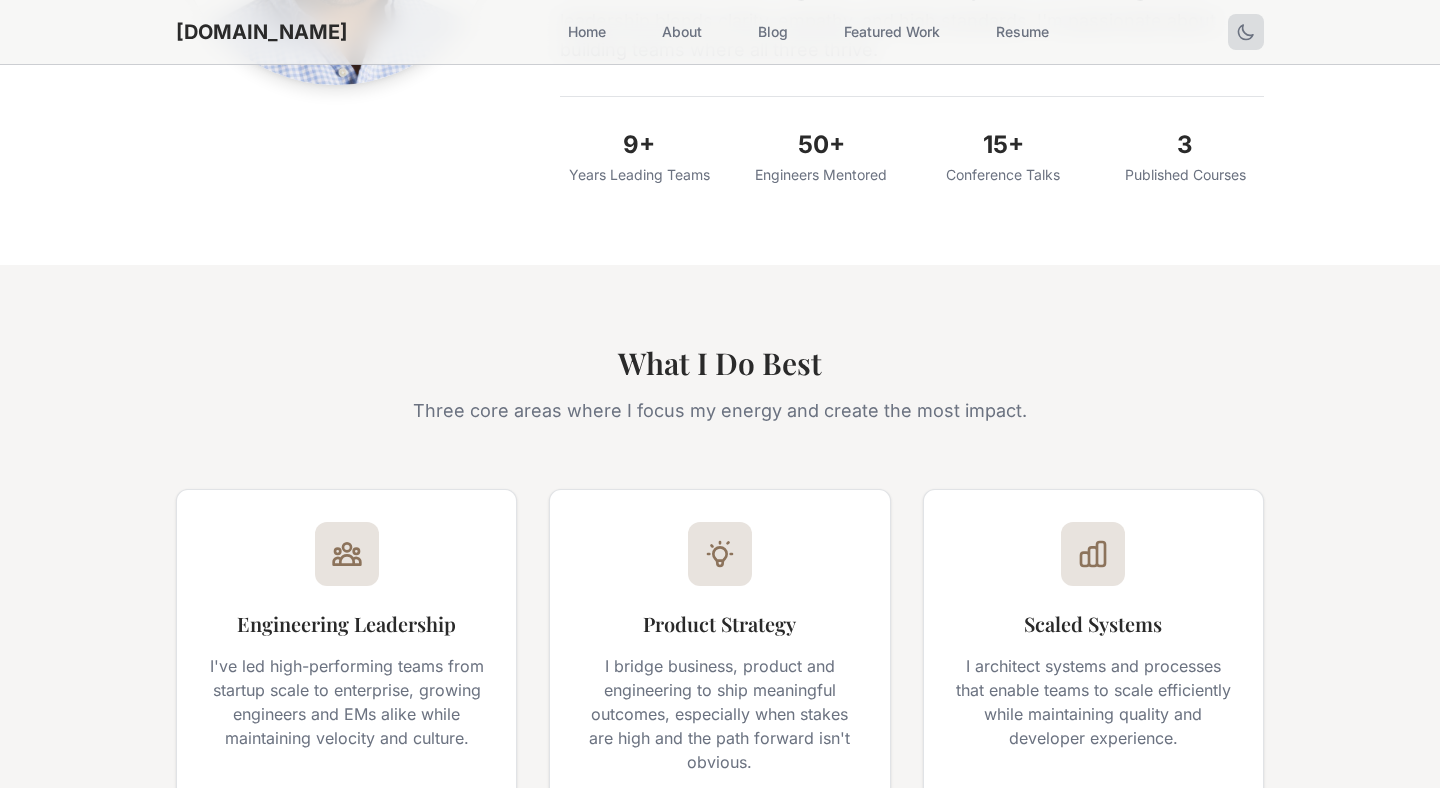 scroll, scrollTop: 252, scrollLeft: 0, axis: vertical 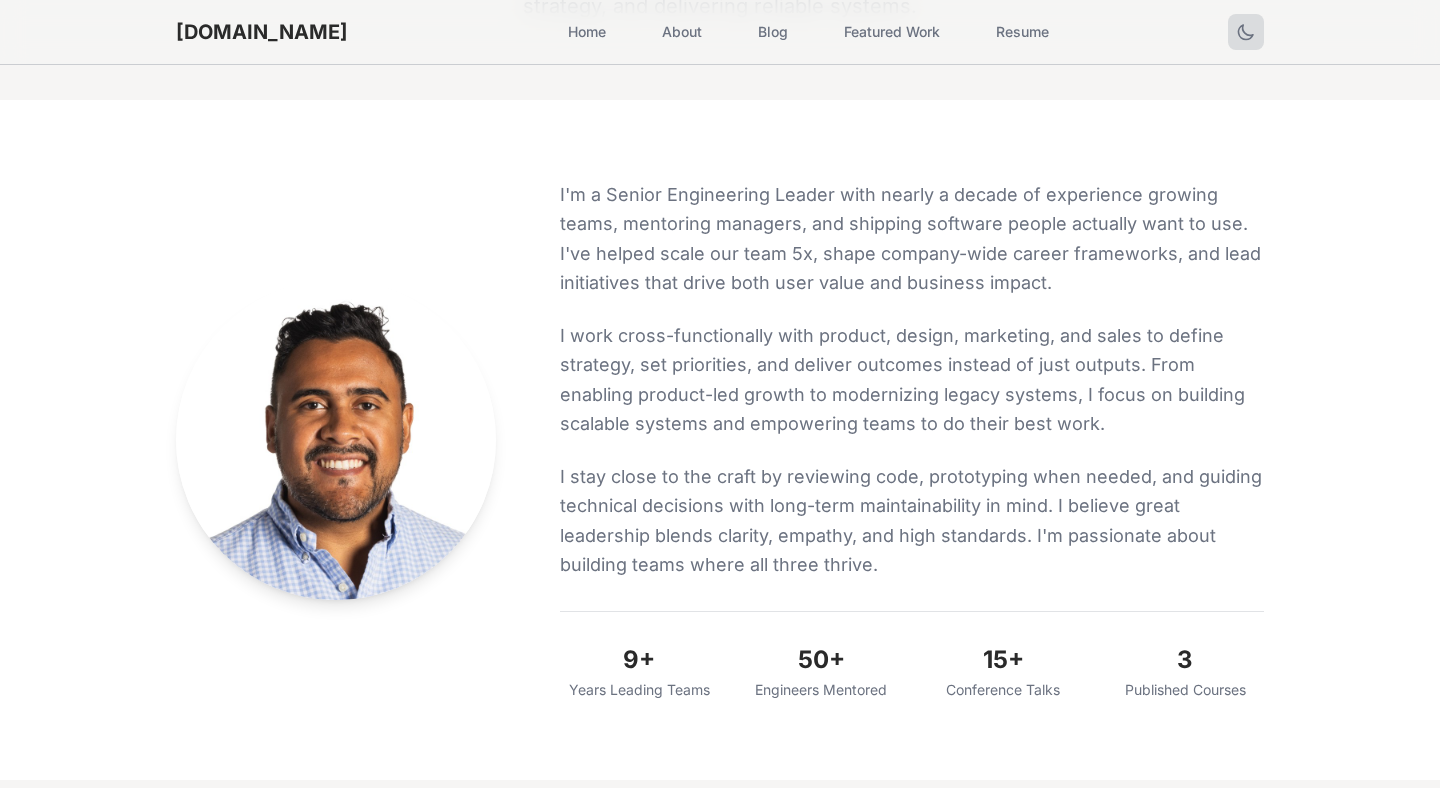 click on "sergio.io             Home   About   Blog   Featured Work   Resume                    Open main menu" at bounding box center [720, 32] 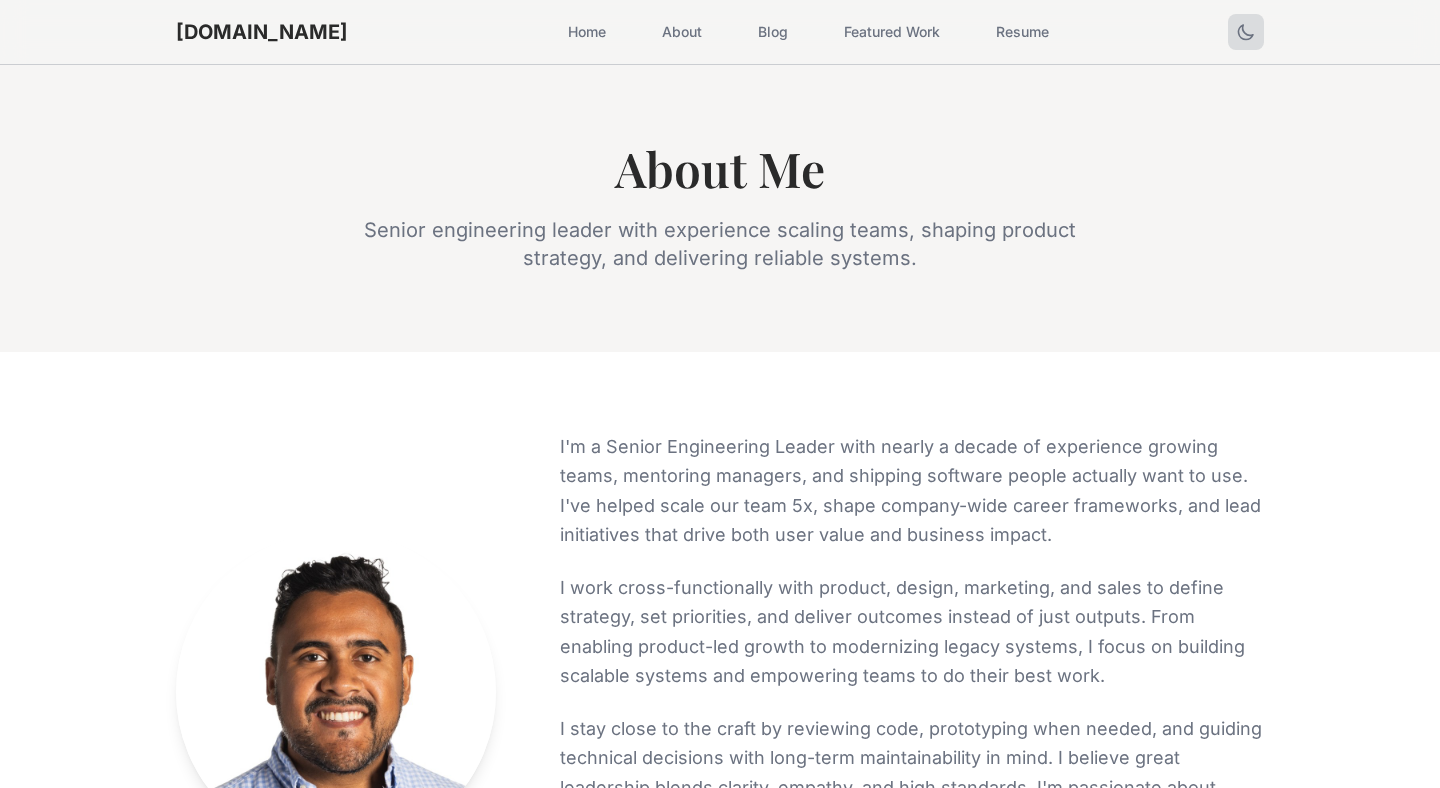 scroll, scrollTop: 0, scrollLeft: 0, axis: both 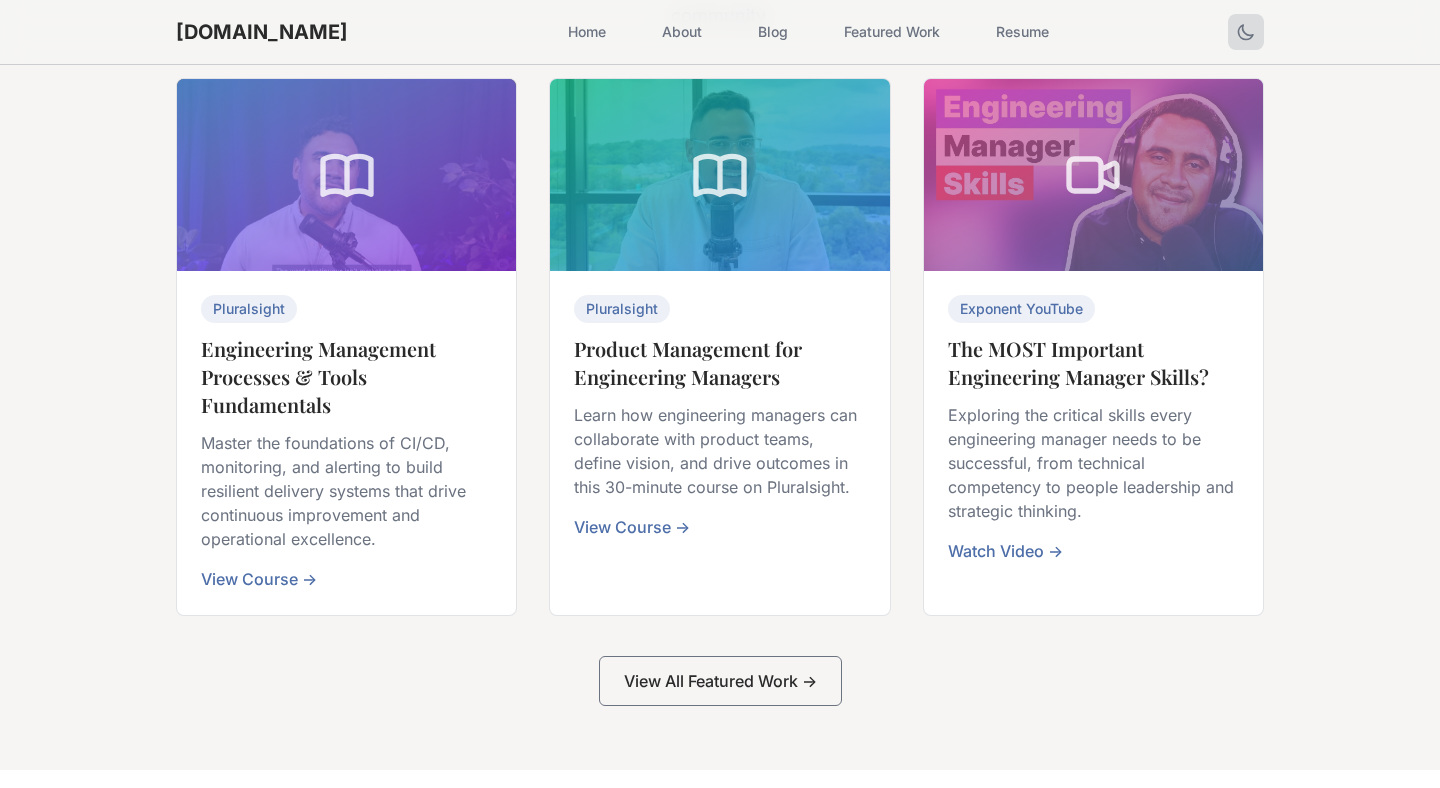 click on "View Course →" at bounding box center (259, 579) 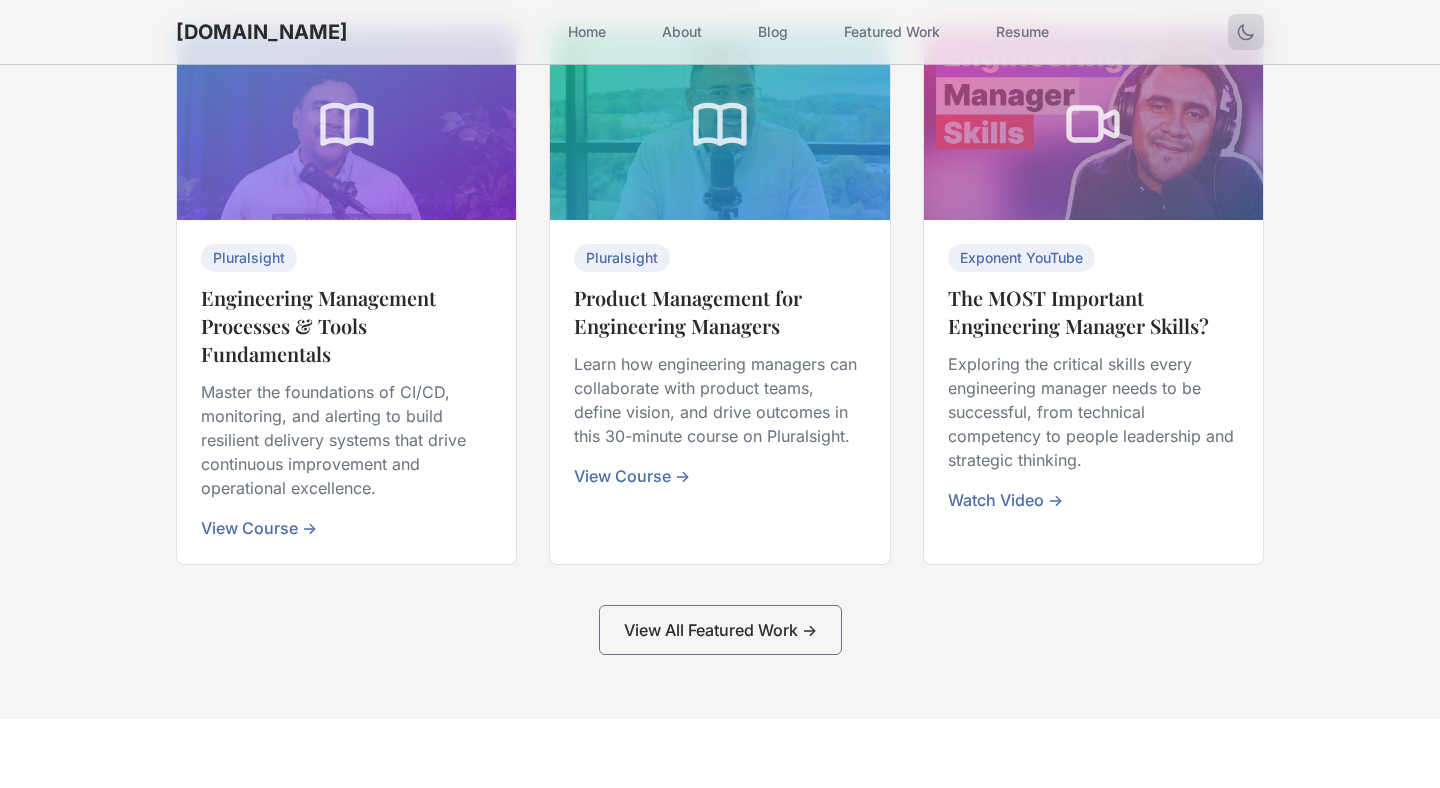 scroll, scrollTop: 1670, scrollLeft: 0, axis: vertical 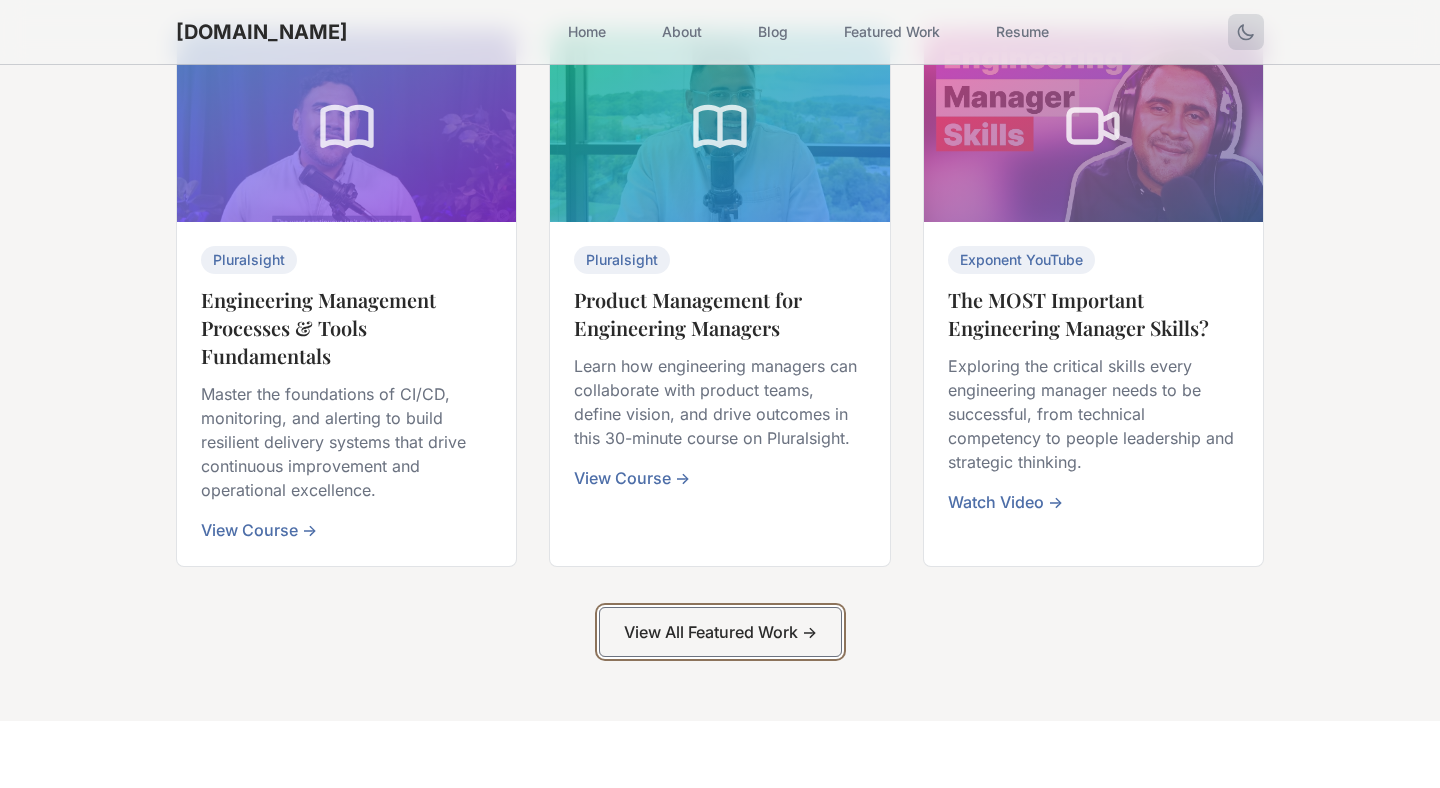 click on "View All Featured Work →" at bounding box center (720, 632) 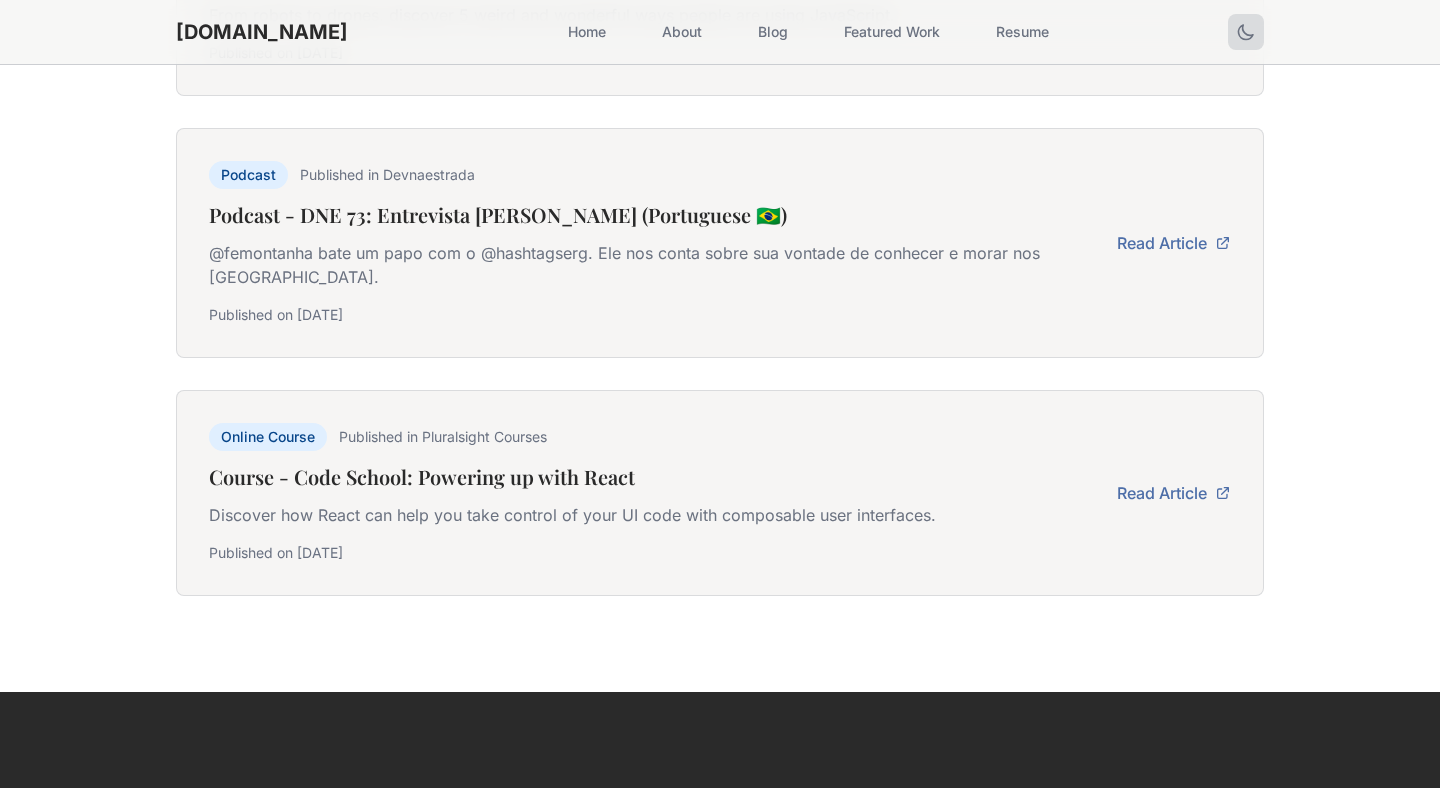 scroll, scrollTop: 4131, scrollLeft: 0, axis: vertical 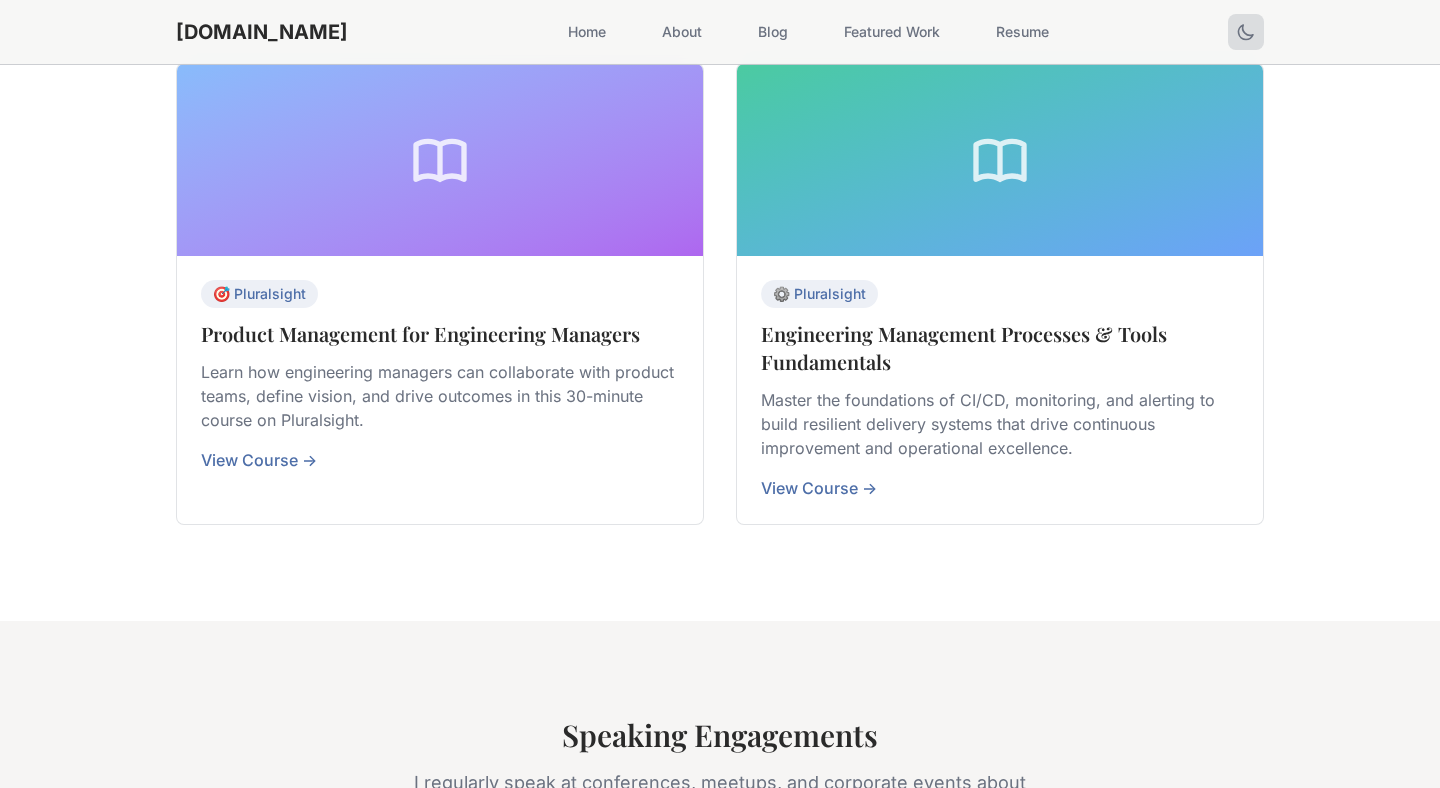 click on "🎯 Pluralsight       Product Management for Engineering Managers     Learn how engineering managers can collaborate with product teams, define vision, and drive outcomes in this 30-minute course on Pluralsight.     View Course →
⚙️ Pluralsight       Engineering Management Processes & Tools Fundamentals     Master the foundations of CI/CD, monitoring, and alerting to build resilient delivery systems that drive continuous improvement and operational excellence.     View Course →" at bounding box center (720, 294) 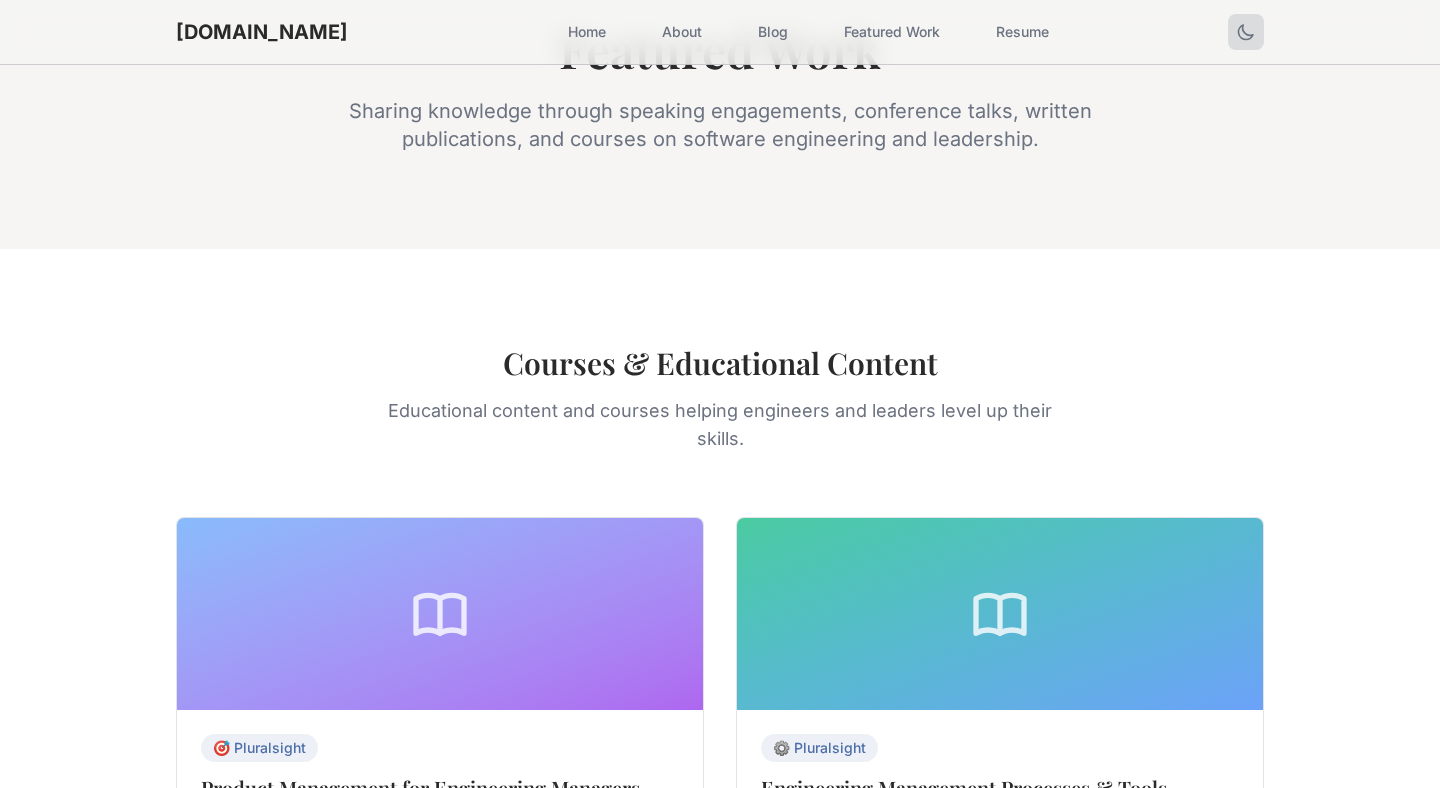 scroll, scrollTop: 0, scrollLeft: 0, axis: both 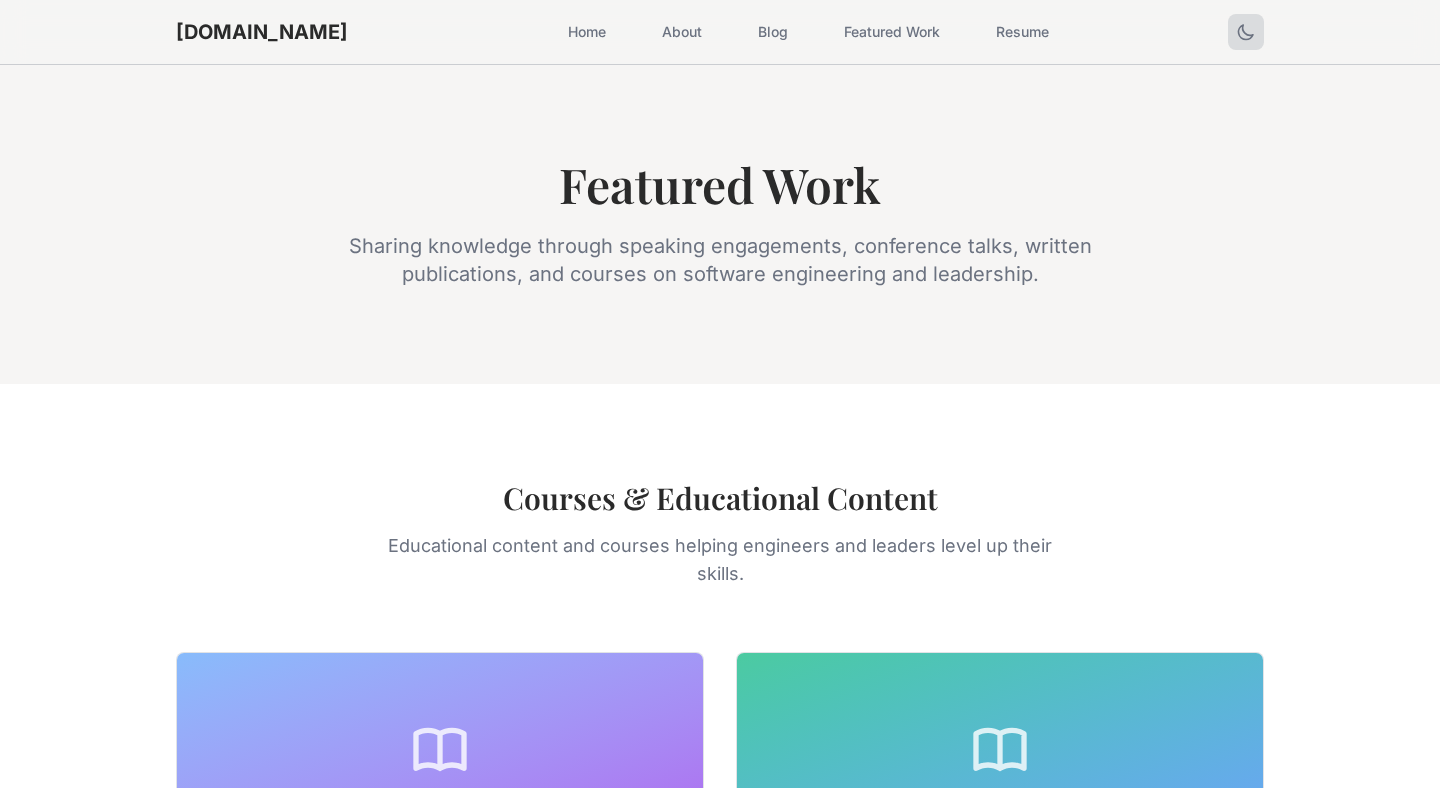click on "Home" at bounding box center (587, 32) 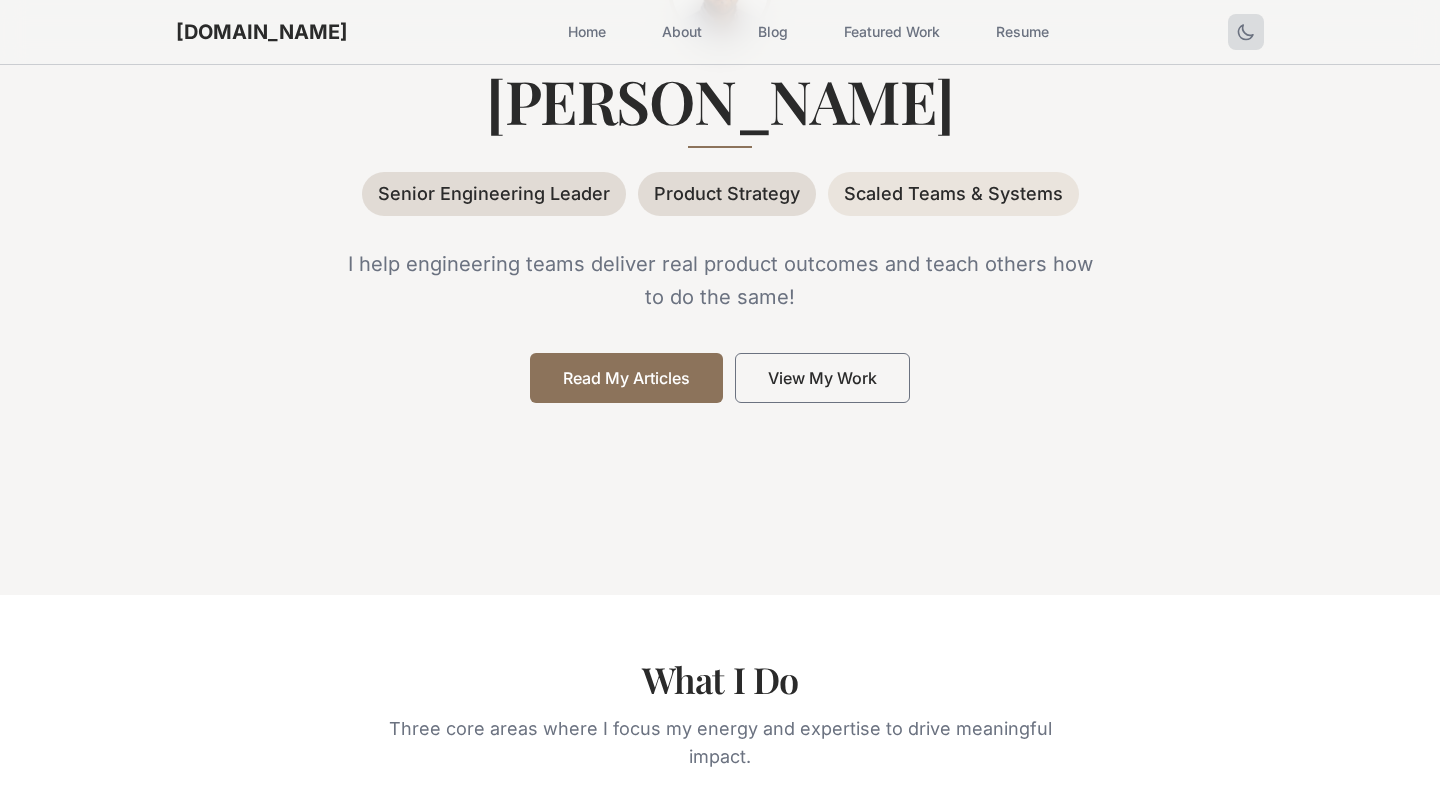 scroll, scrollTop: 0, scrollLeft: 0, axis: both 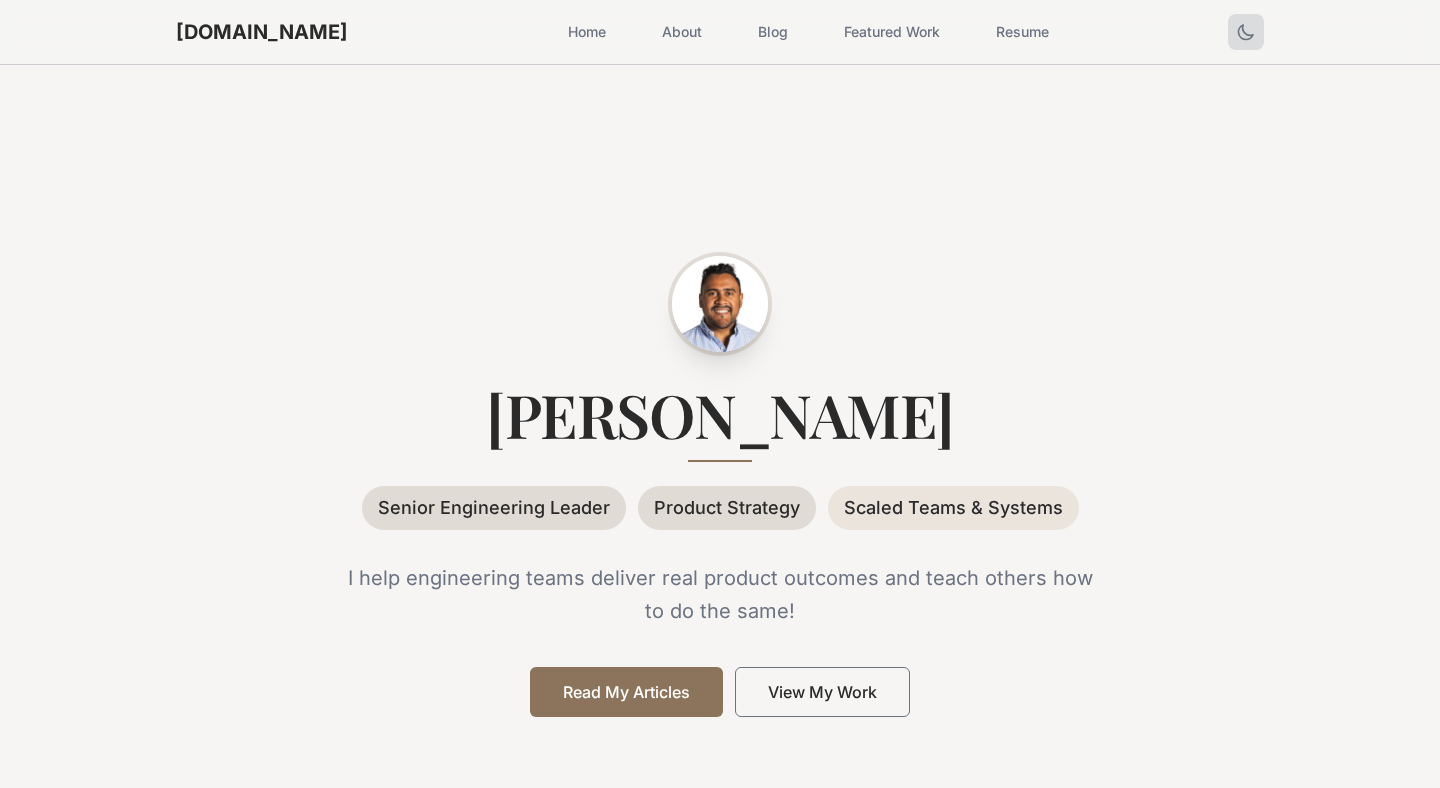 click on "Featured Work" at bounding box center (892, 32) 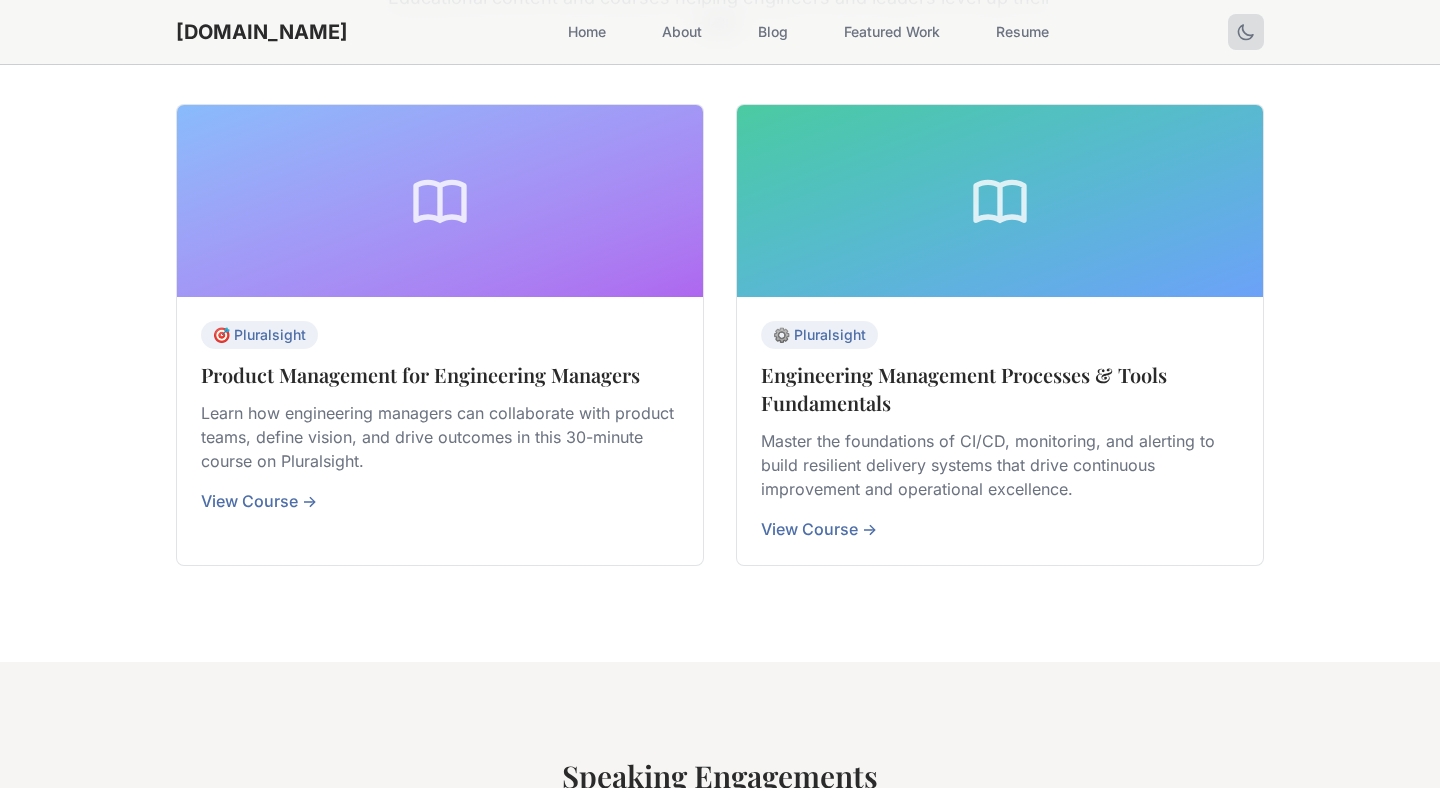 scroll, scrollTop: 613, scrollLeft: 0, axis: vertical 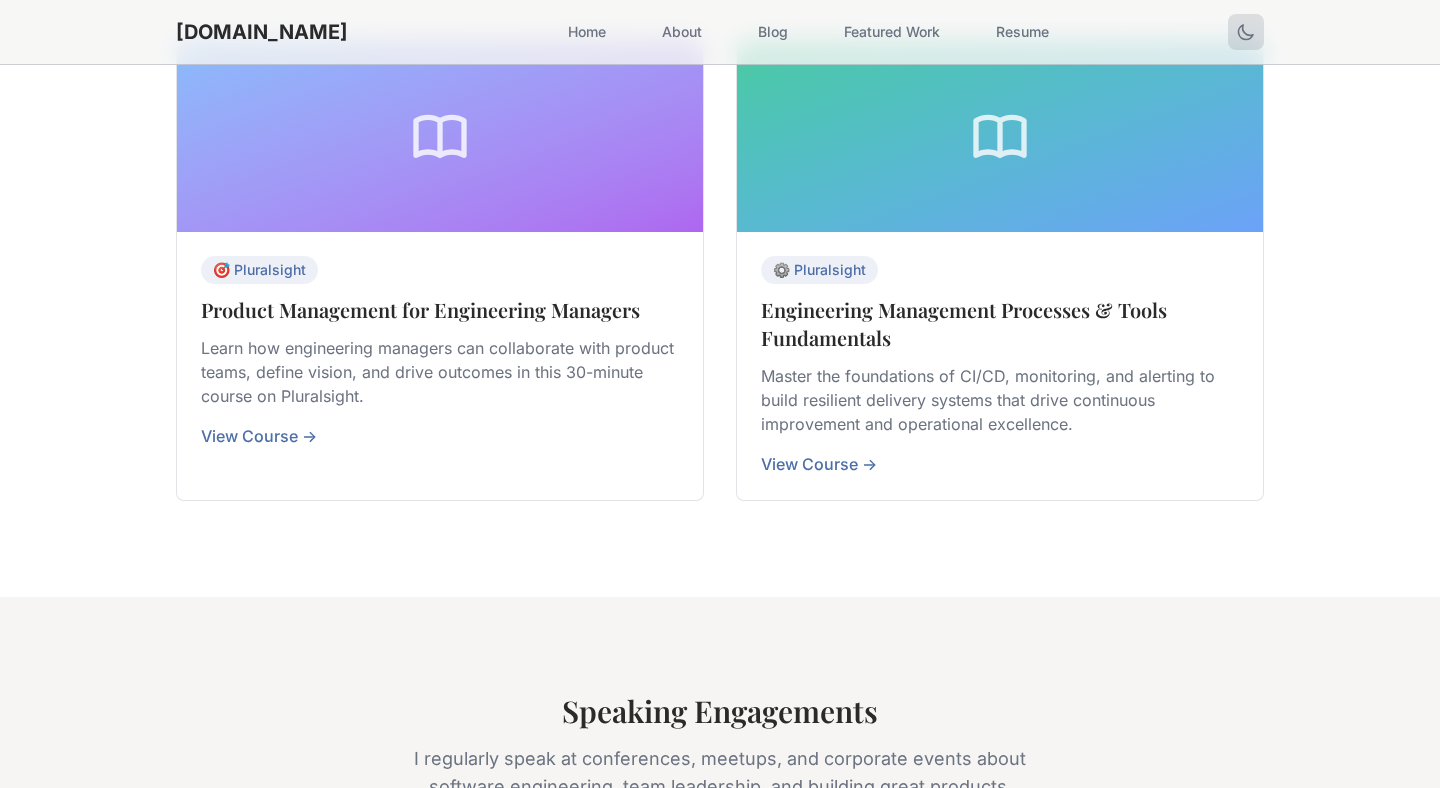click on "Courses & Educational Content
Educational content and courses helping engineers and leaders level up their skills.
🎯 Pluralsight       Product Management for Engineering Managers     Learn how engineering managers can collaborate with product teams, define vision, and drive outcomes in this 30-minute course on Pluralsight.     View Course →
⚙️ Pluralsight       Engineering Management Processes & Tools Fundamentals     Master the foundations of CI/CD, monitoring, and alerting to build resilient delivery systems that drive continuous improvement and operational excellence.     View Course →" at bounding box center [720, 184] 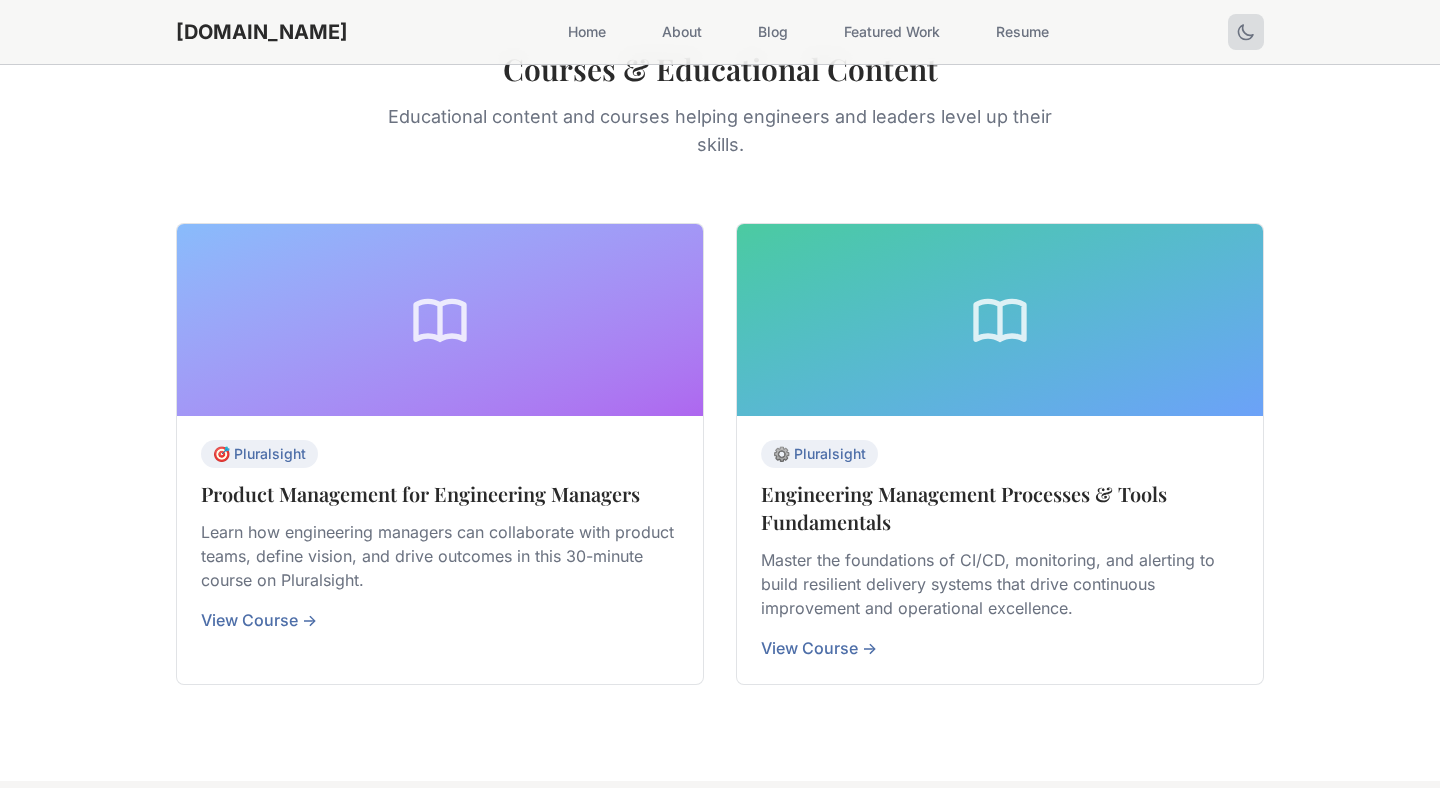 scroll, scrollTop: 0, scrollLeft: 0, axis: both 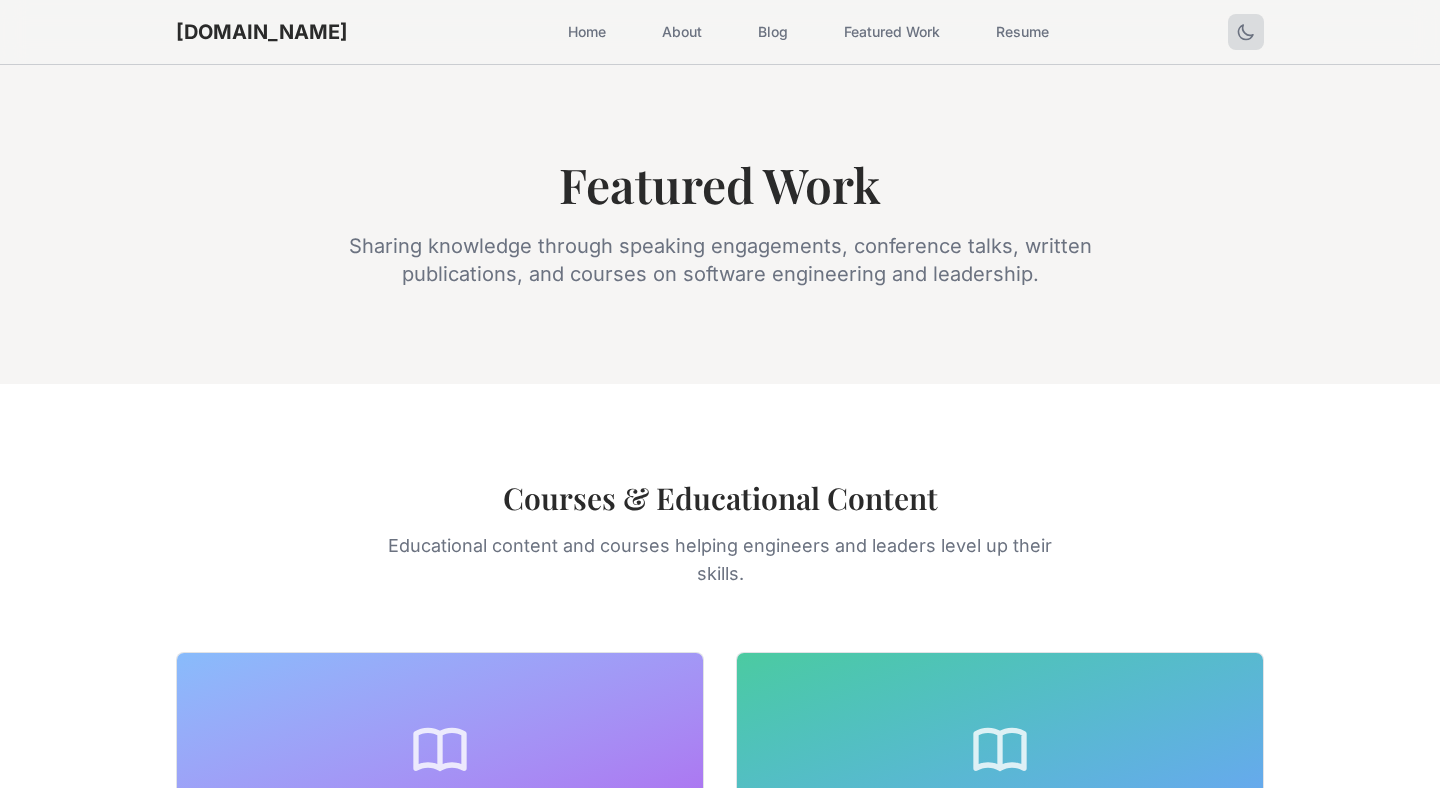 click on "Home" at bounding box center (587, 32) 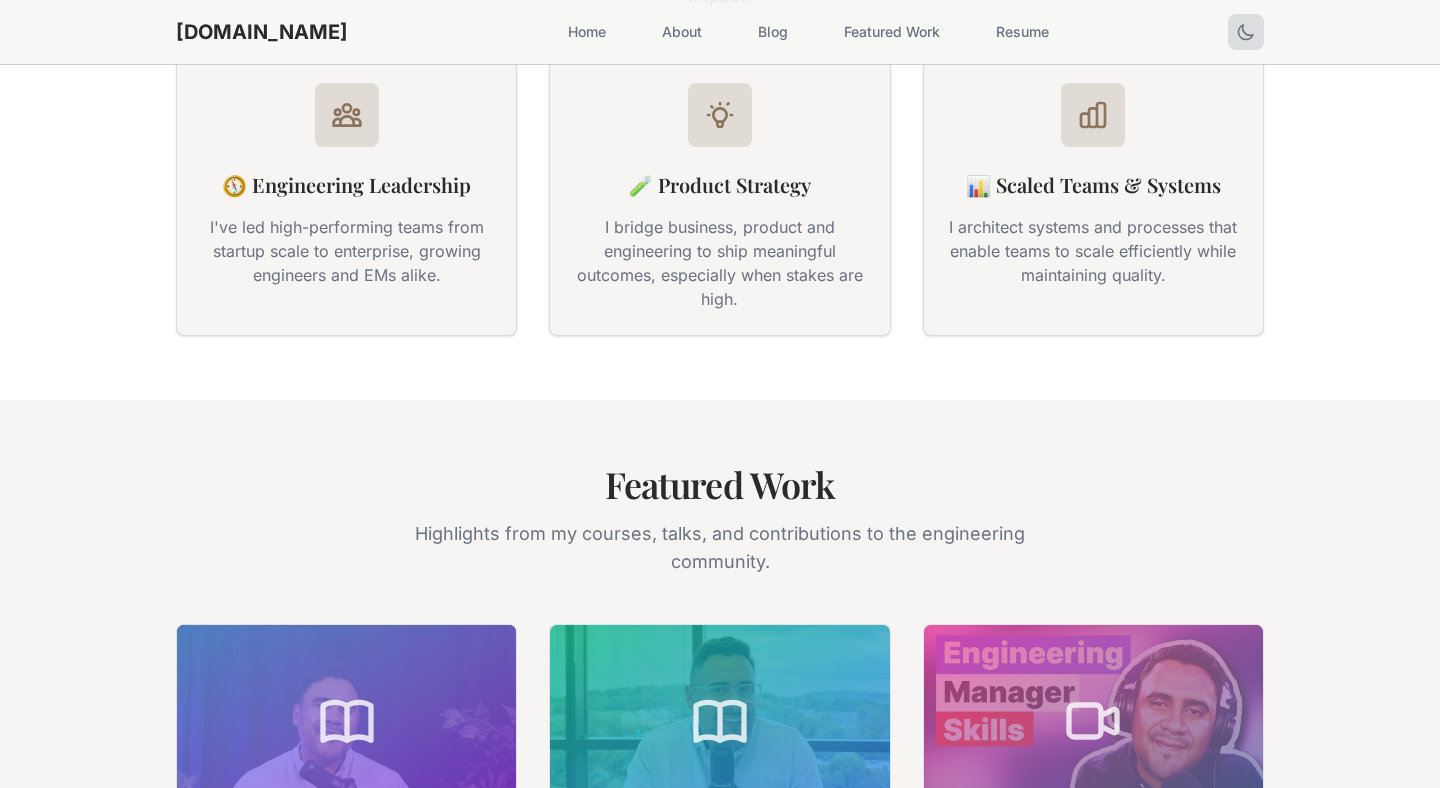 scroll, scrollTop: 587, scrollLeft: 0, axis: vertical 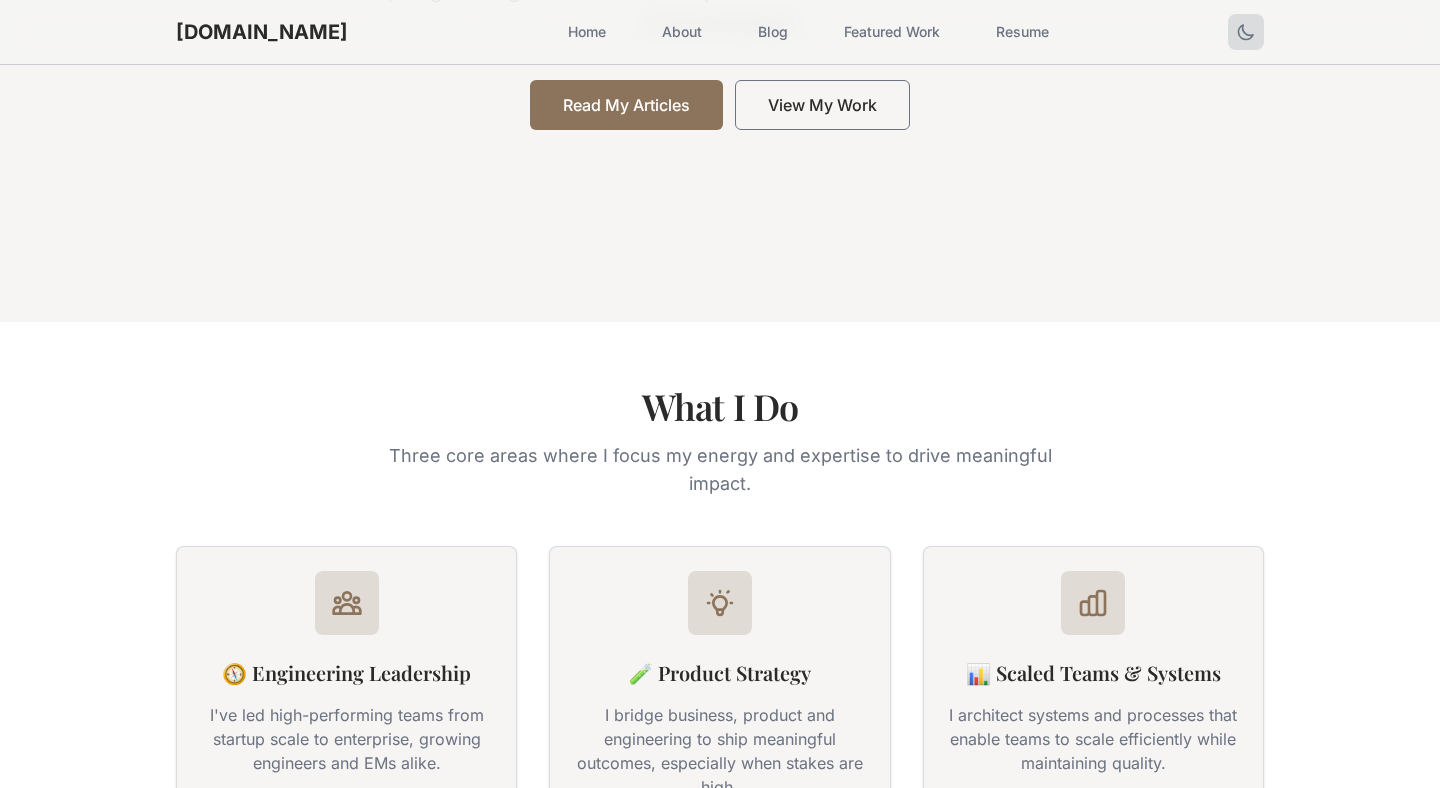 click on "Featured Work" at bounding box center [892, 32] 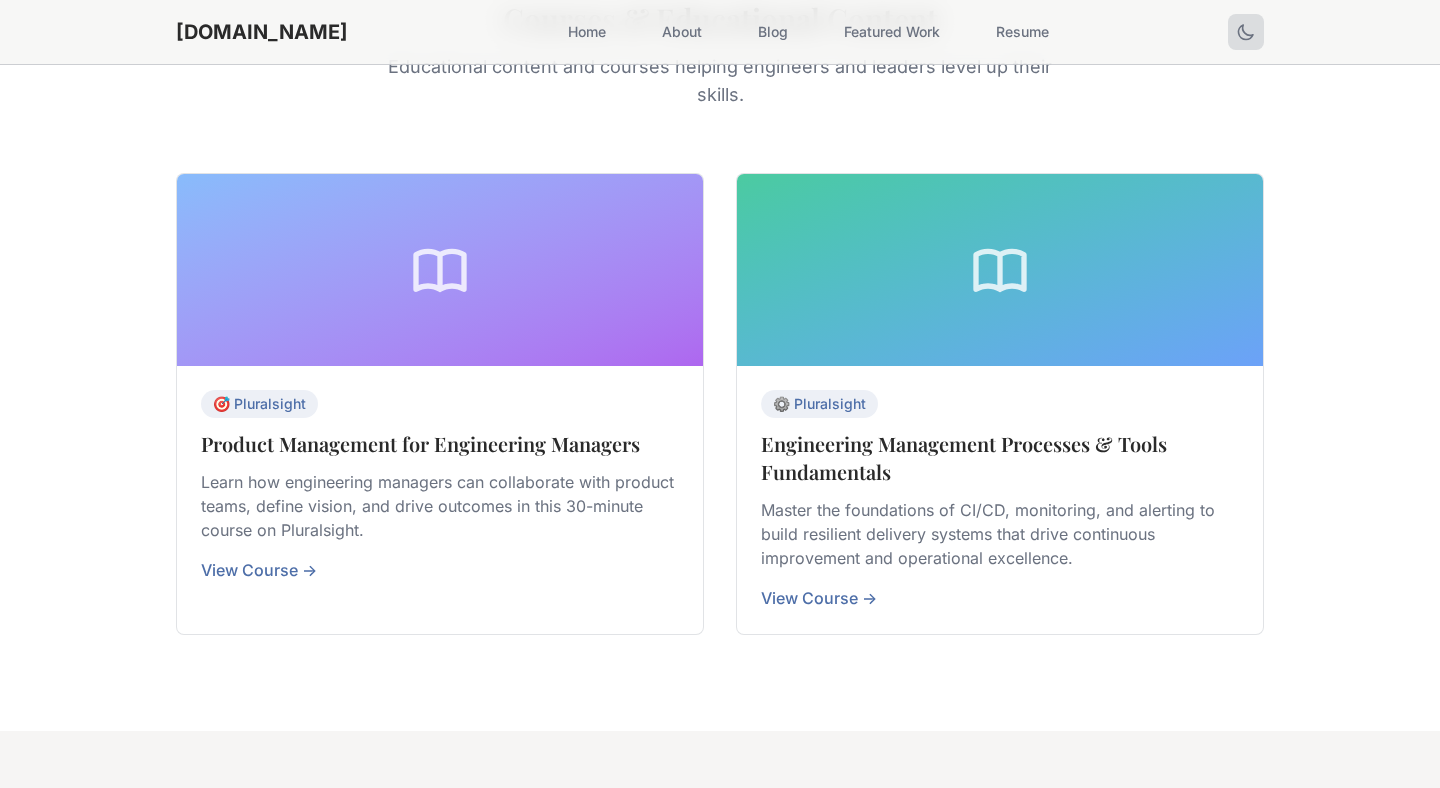scroll, scrollTop: 285, scrollLeft: 0, axis: vertical 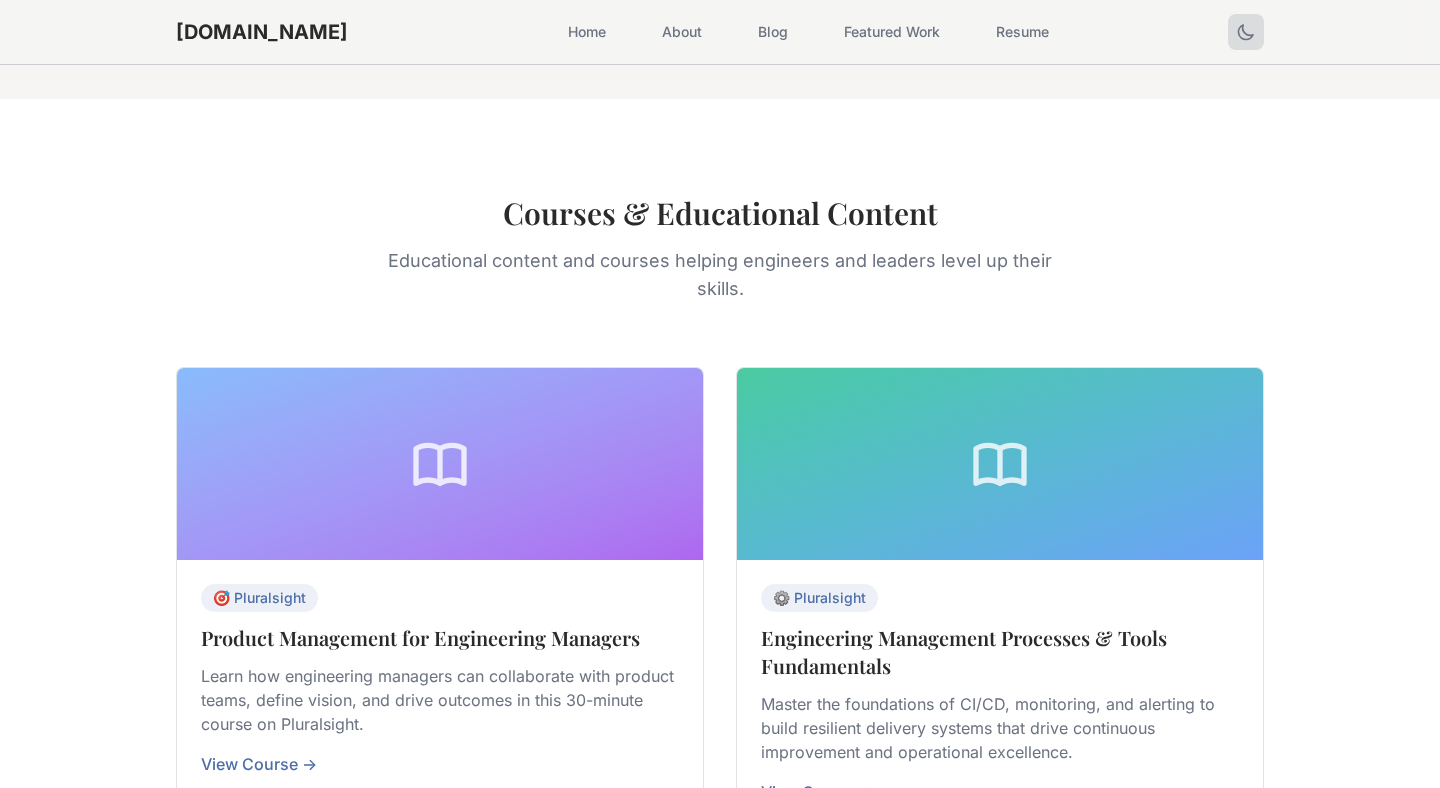 click on "Courses & Educational Content
Educational content and courses helping engineers and leaders level up their skills.
🎯 Pluralsight       Product Management for Engineering Managers     Learn how engineering managers can collaborate with product teams, define vision, and drive outcomes in this 30-minute course on Pluralsight.     View Course →
⚙️ Pluralsight       Engineering Management Processes & Tools Fundamentals     Master the foundations of CI/CD, monitoring, and alerting to build resilient delivery systems that drive continuous improvement and operational excellence.     View Course →" at bounding box center [720, 512] 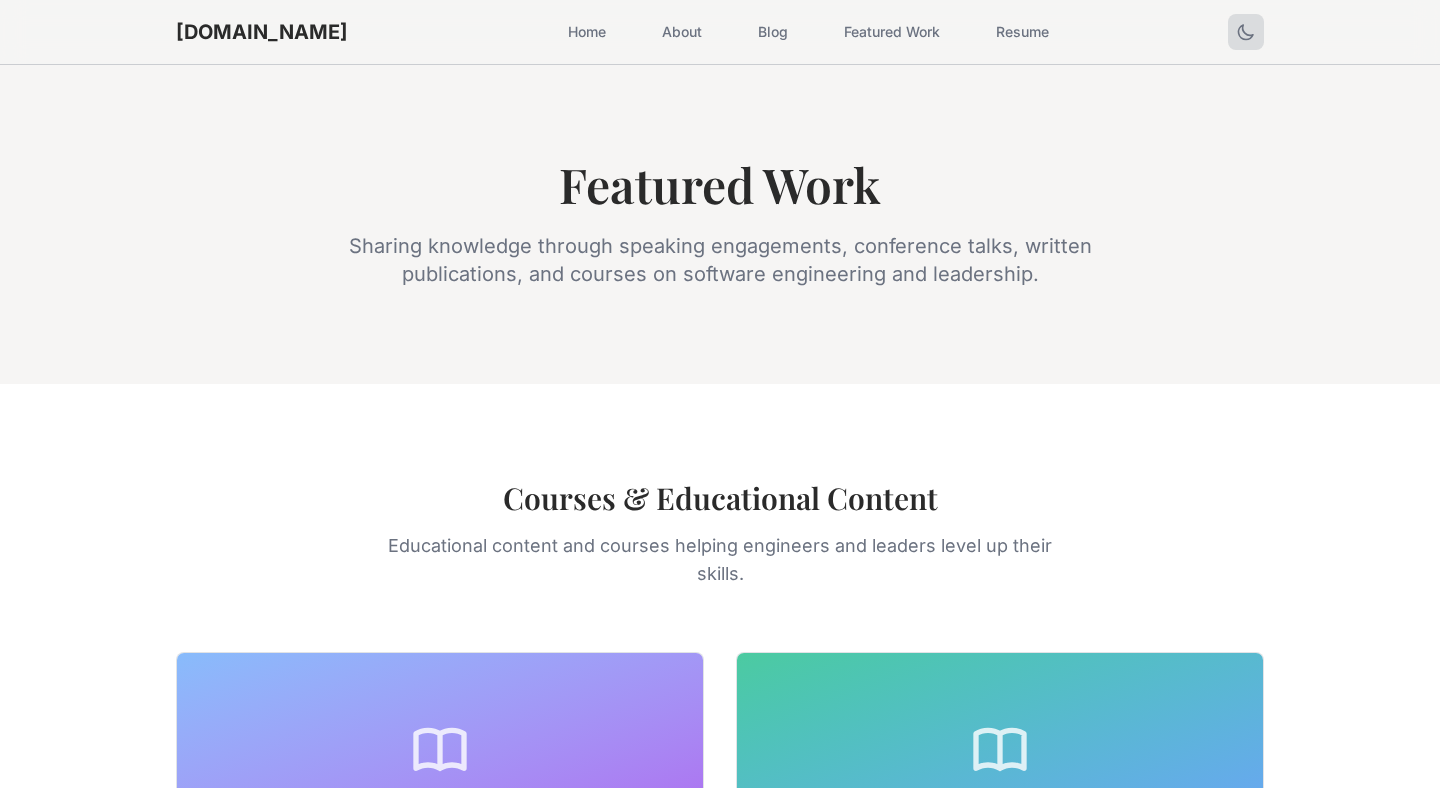 scroll, scrollTop: 283, scrollLeft: 0, axis: vertical 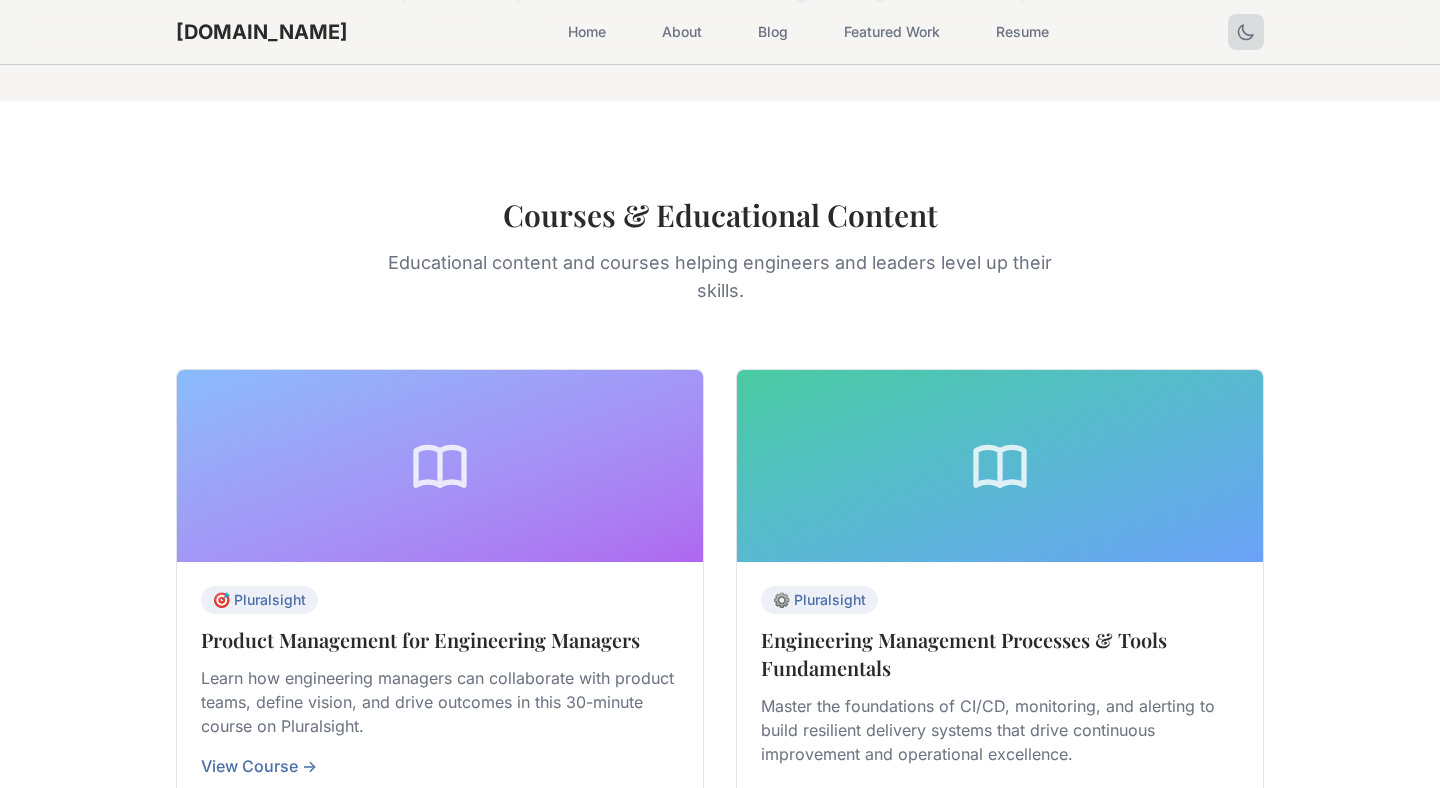 click at bounding box center (1246, 32) 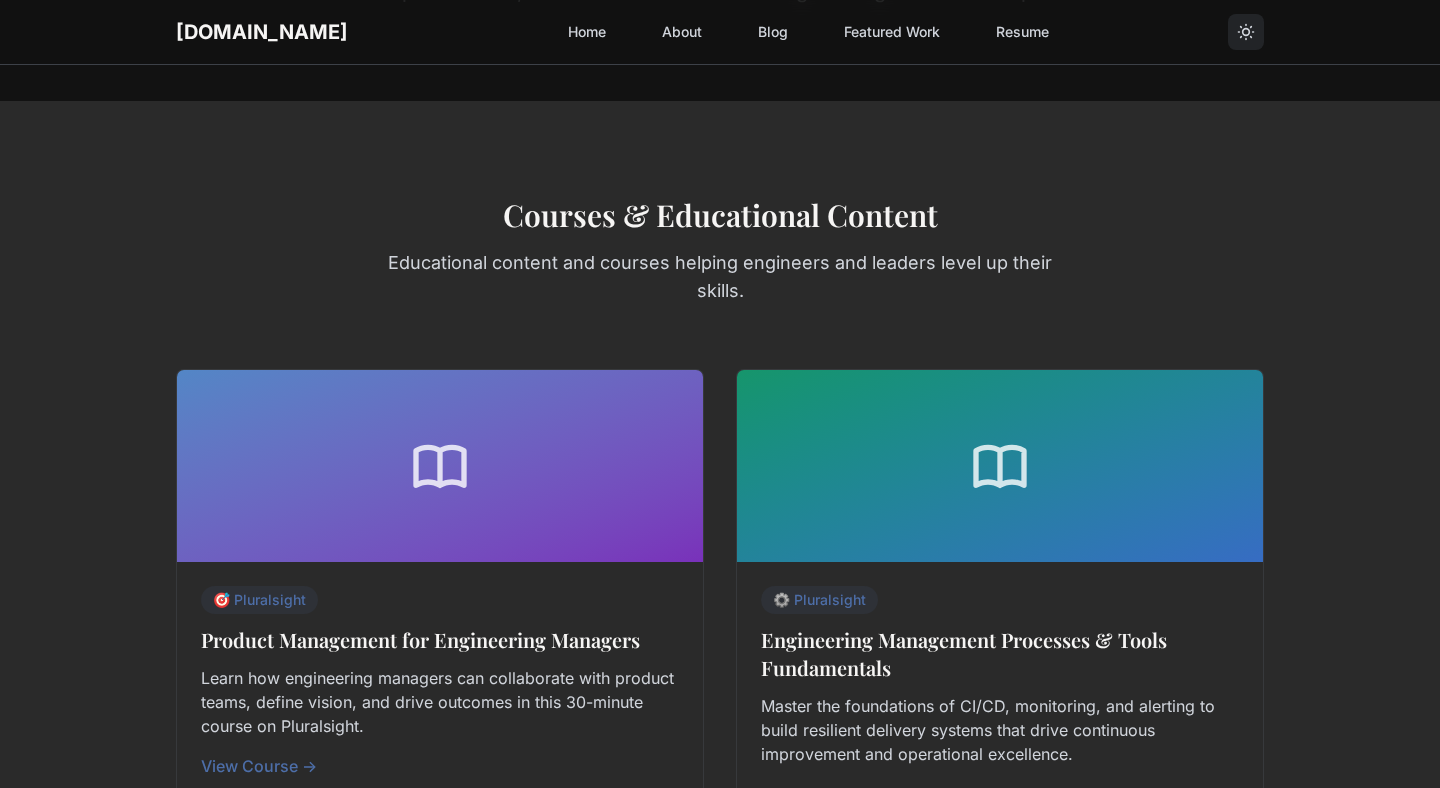 click on "Featured Work" at bounding box center (892, 32) 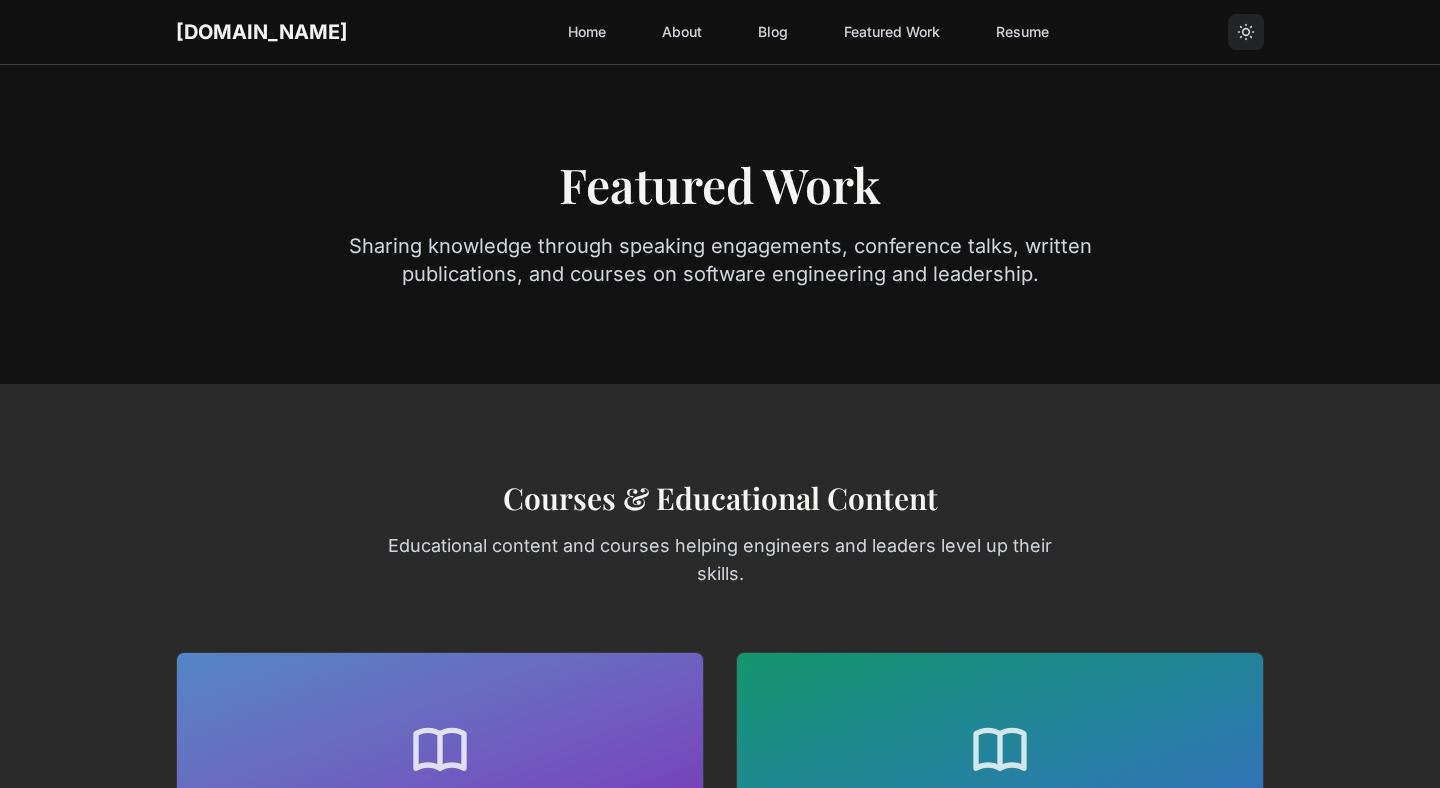 scroll, scrollTop: 0, scrollLeft: 0, axis: both 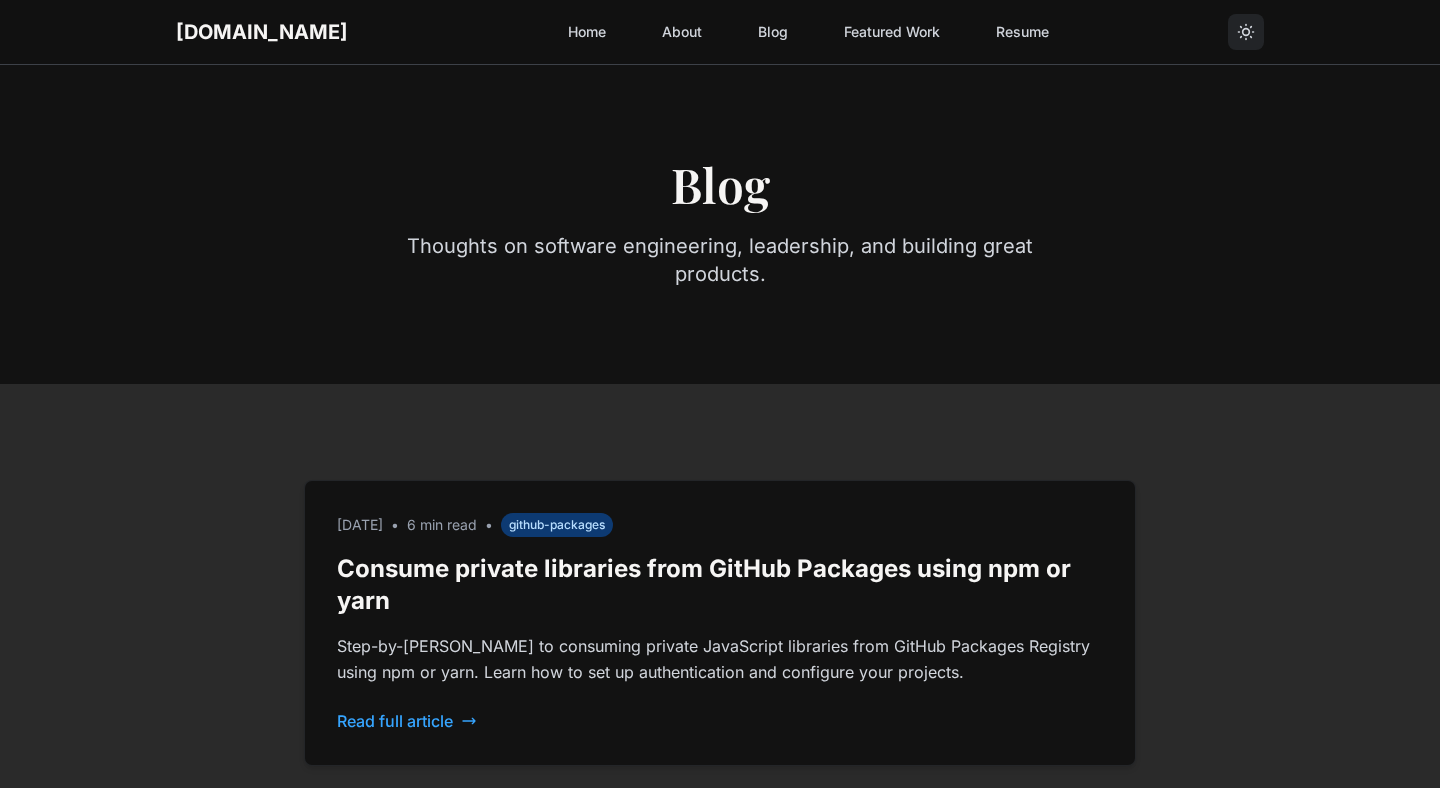 click on "About" at bounding box center [682, 32] 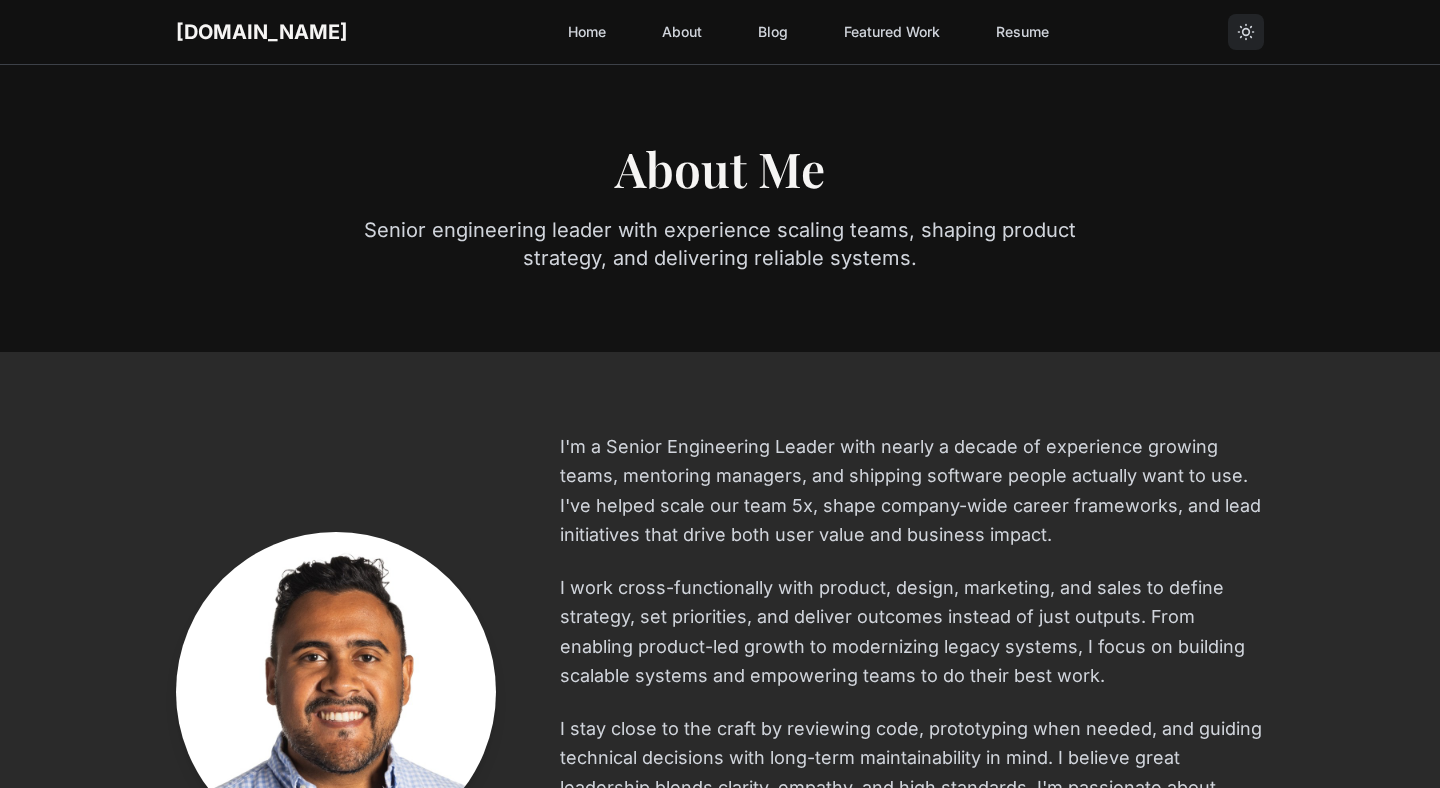 scroll, scrollTop: 0, scrollLeft: 0, axis: both 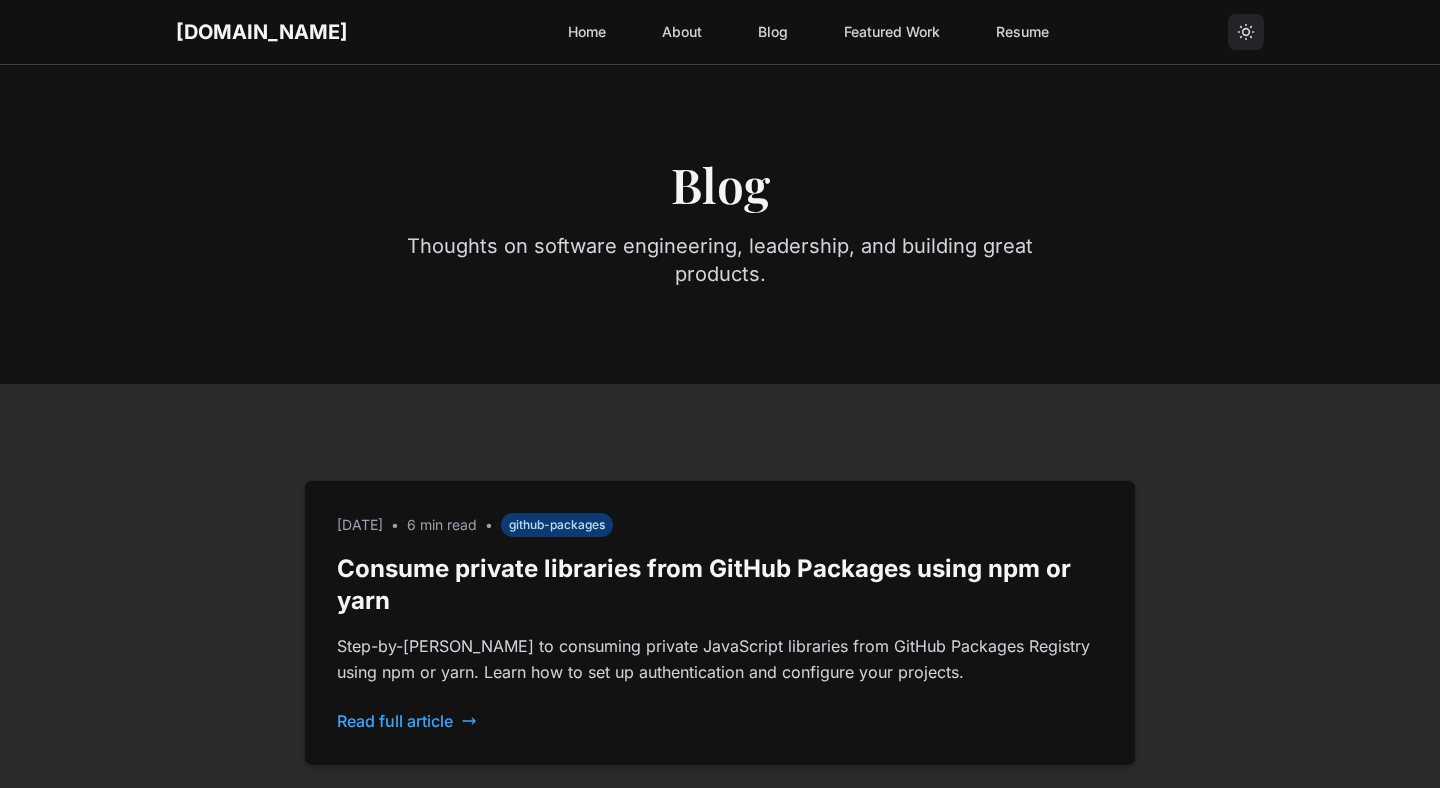 click on "Home" at bounding box center [587, 32] 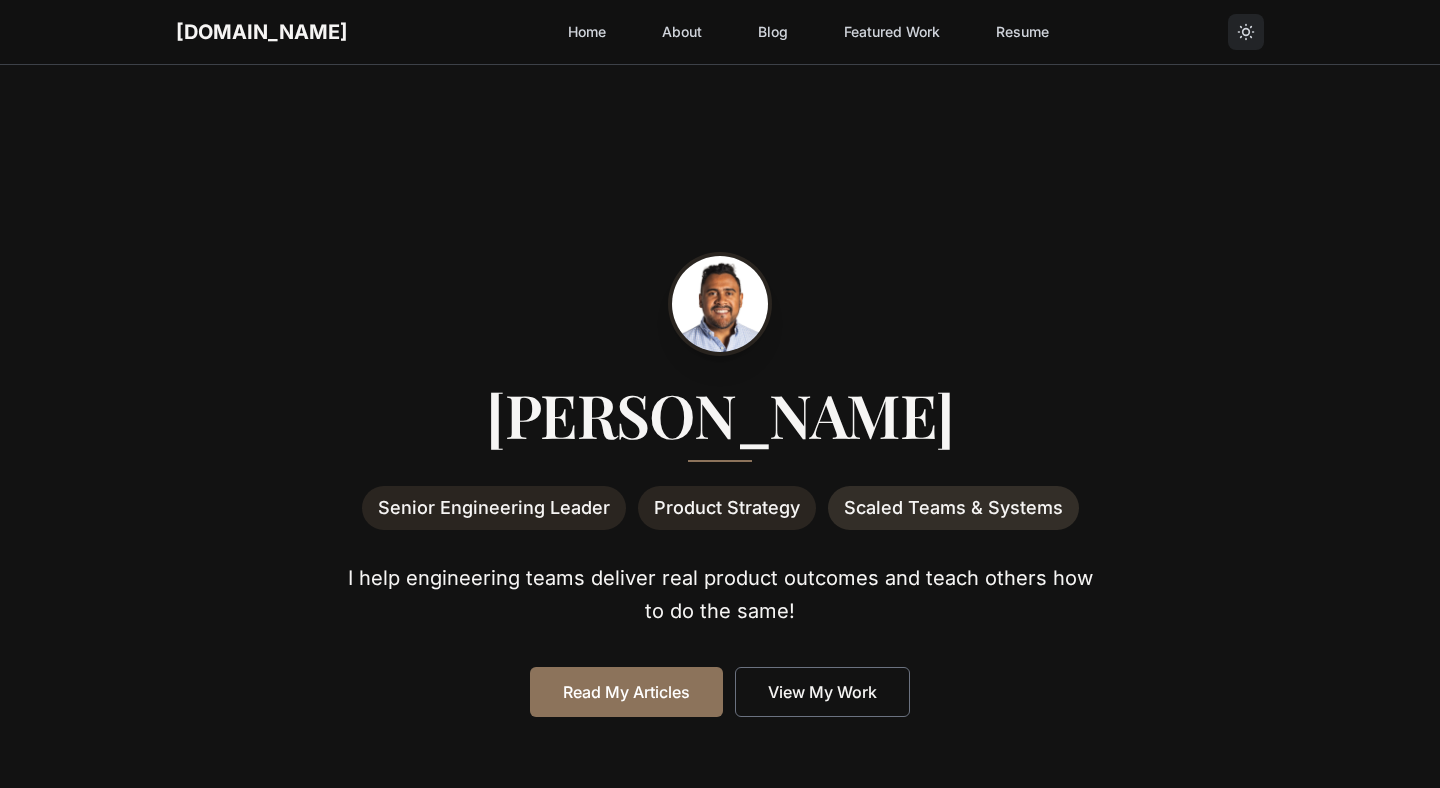 scroll, scrollTop: 0, scrollLeft: 0, axis: both 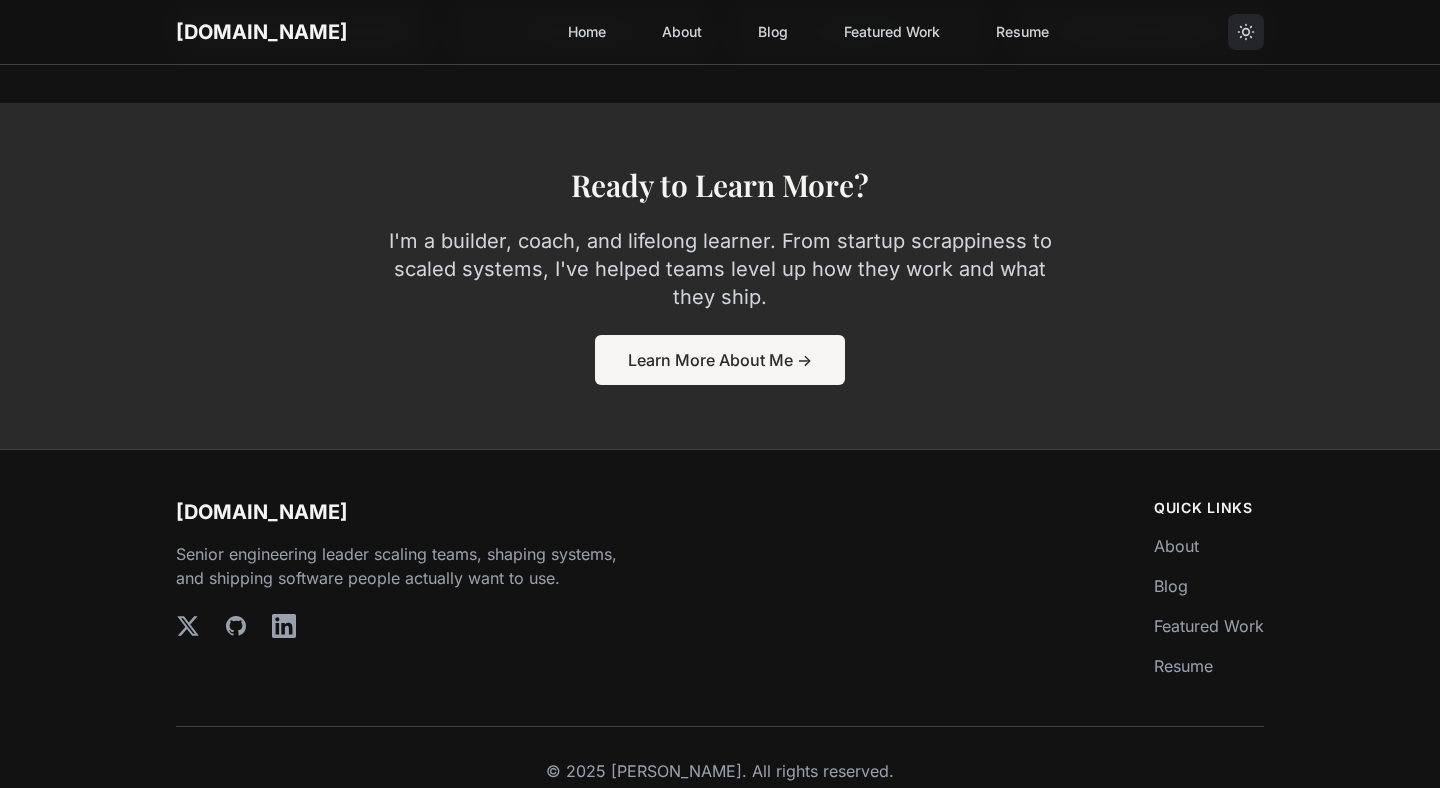click on "I'm a builder, coach, and lifelong learner. From startup scrappiness to scaled systems,
I've helped teams level up how they work and what they ship." at bounding box center (720, 269) 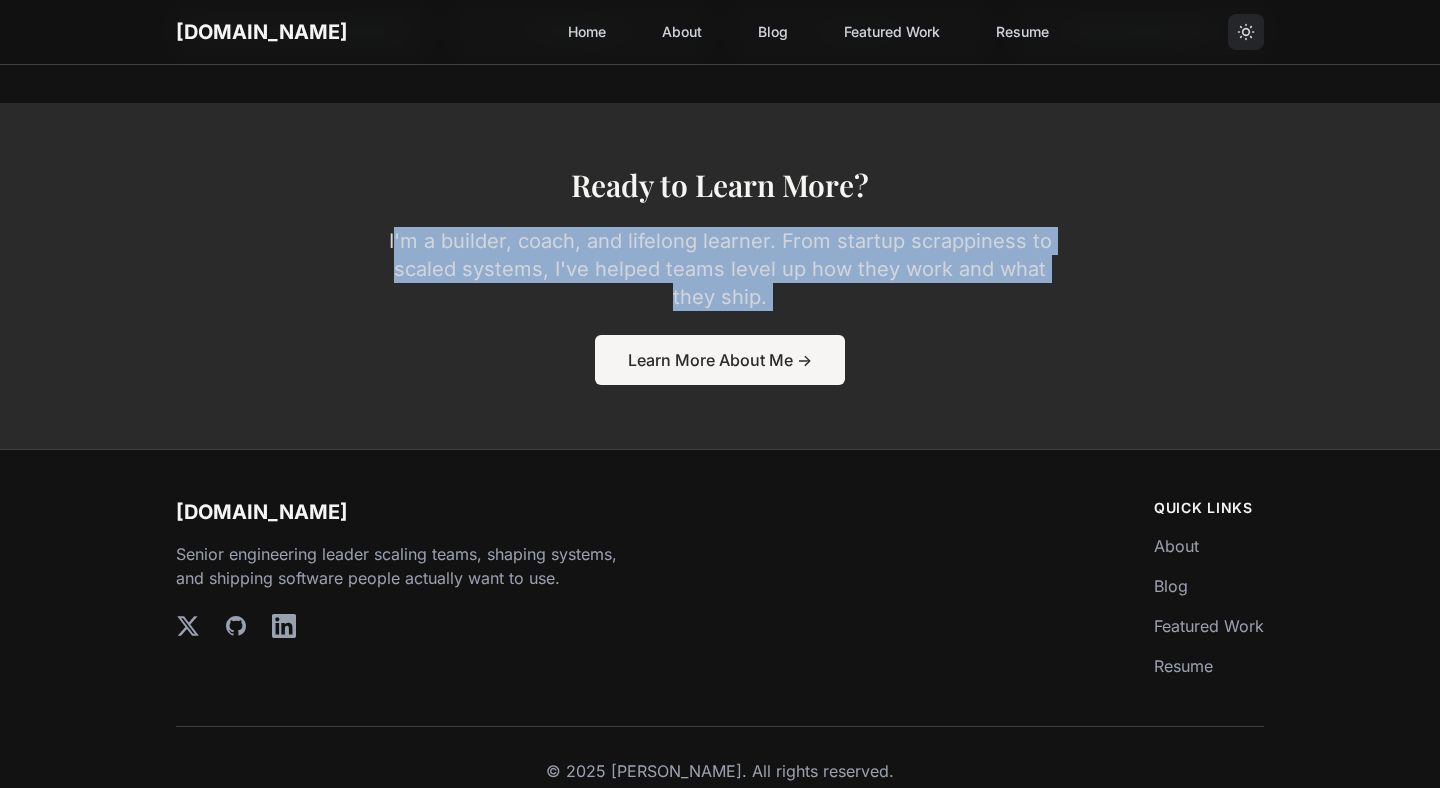 click on "I'm a builder, coach, and lifelong learner. From startup scrappiness to scaled systems,
I've helped teams level up how they work and what they ship." at bounding box center (720, 269) 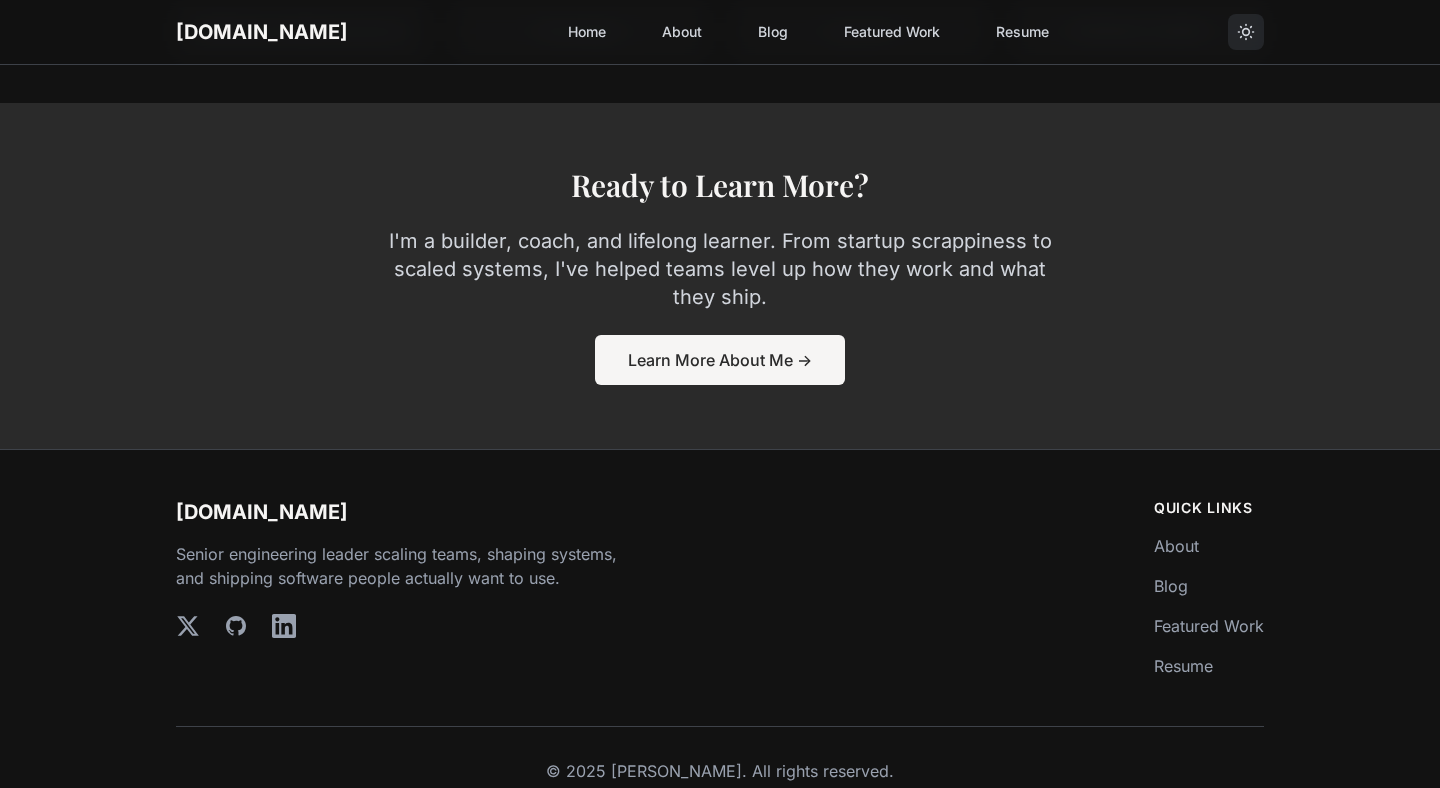 scroll, scrollTop: 3319, scrollLeft: 0, axis: vertical 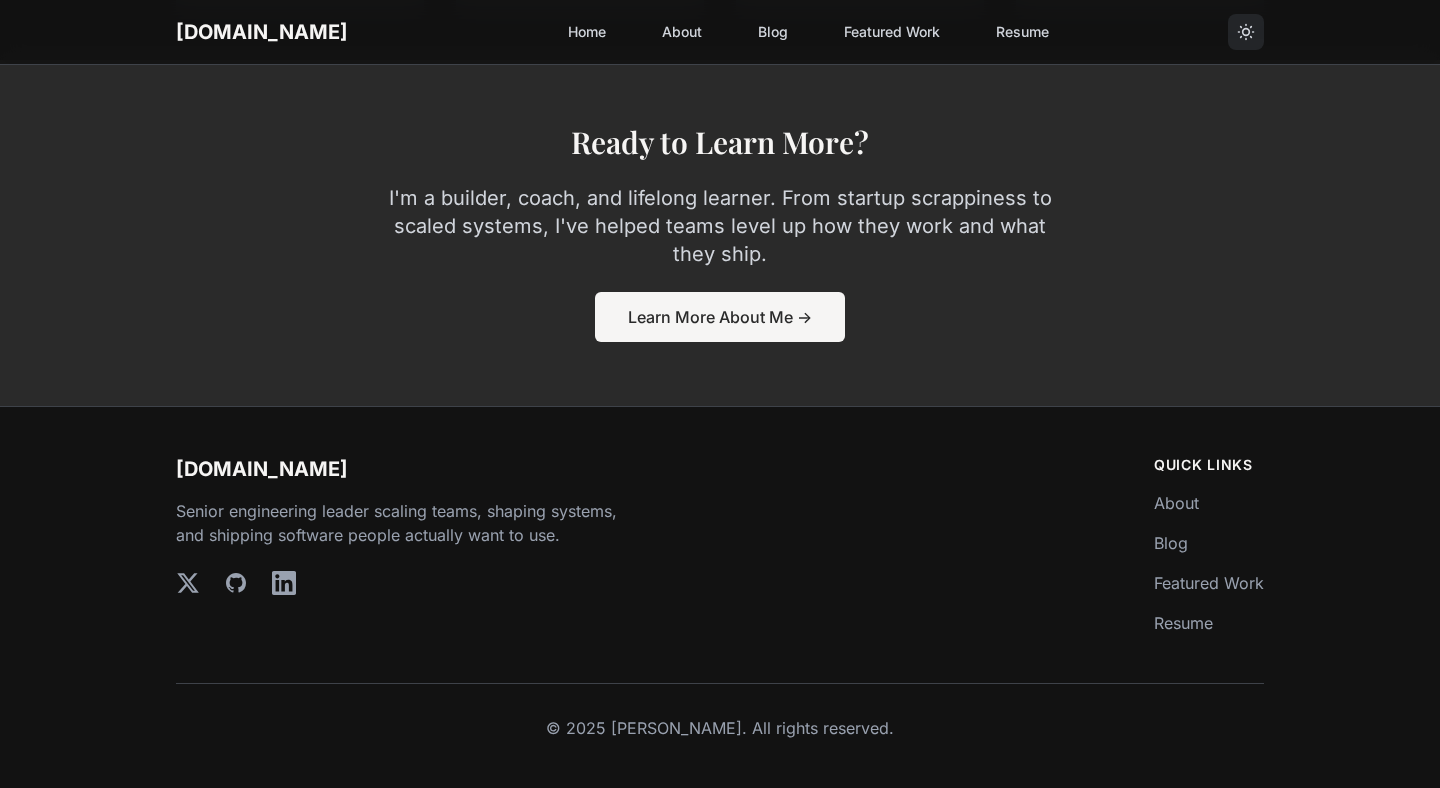 click on "sergio.io      Senior engineering leader scaling teams, shaping systems, and shipping software people actually want to use.        X (formerly Twitter)             GitHub             LinkedIn" at bounding box center [533, 545] 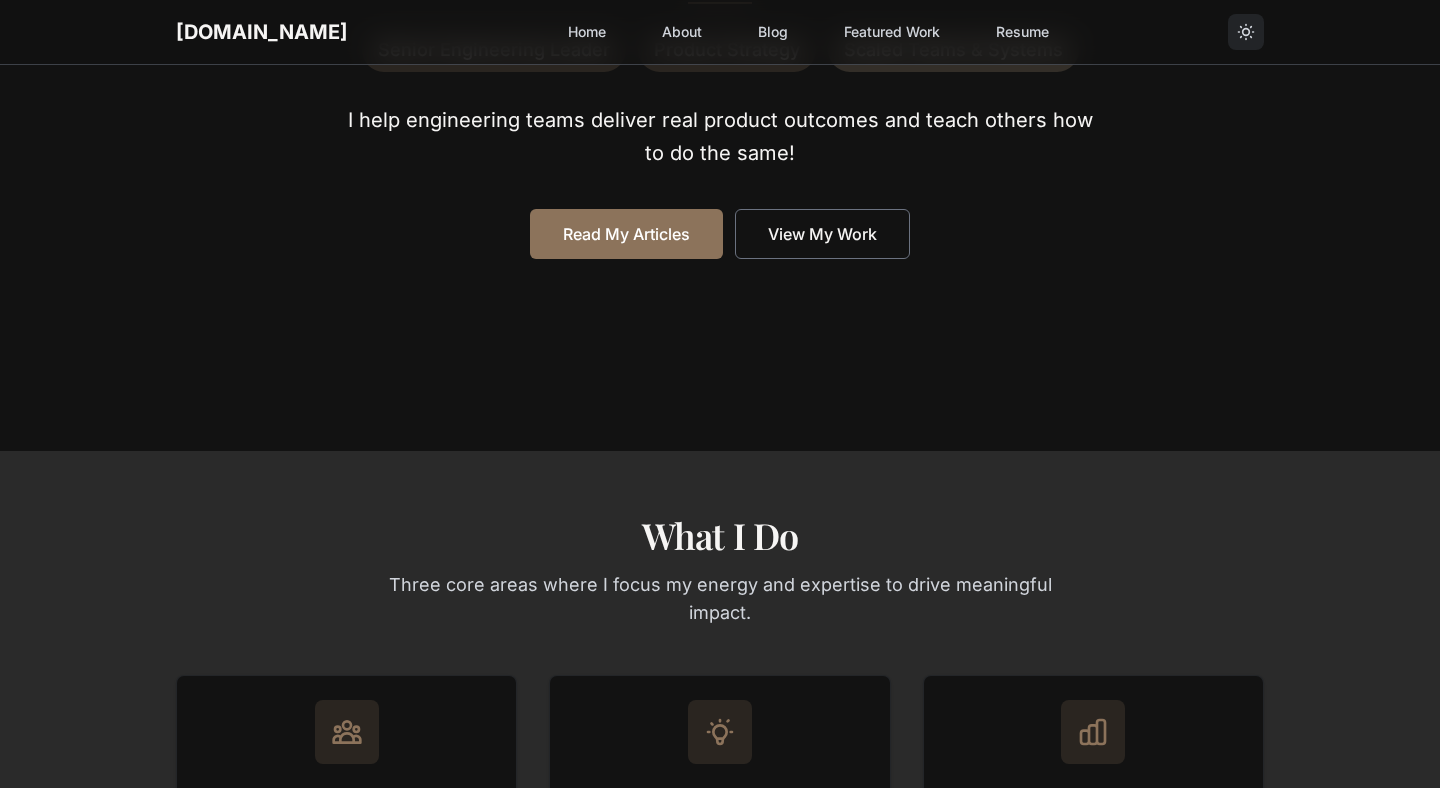 scroll, scrollTop: 0, scrollLeft: 0, axis: both 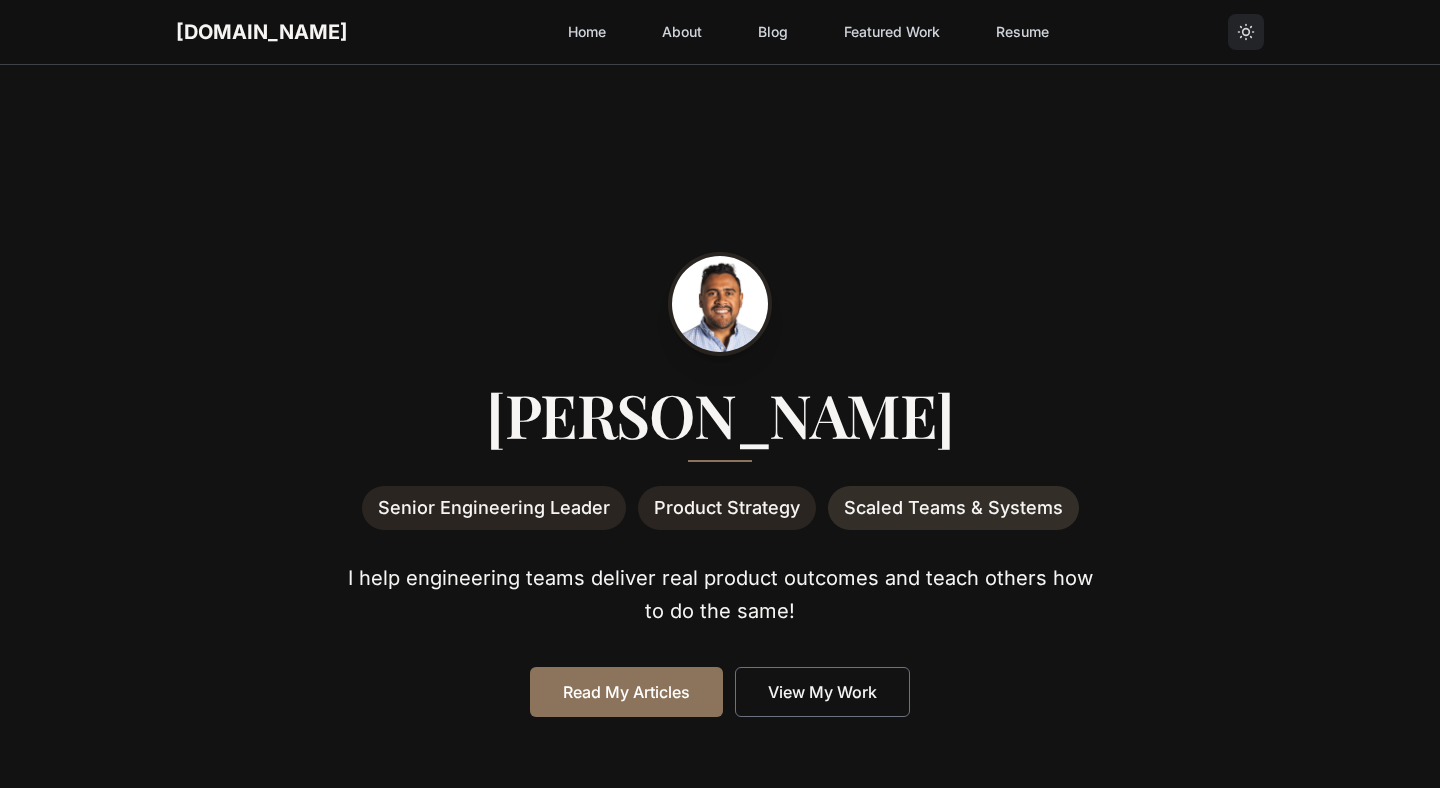 click on "Featured Work" at bounding box center (892, 32) 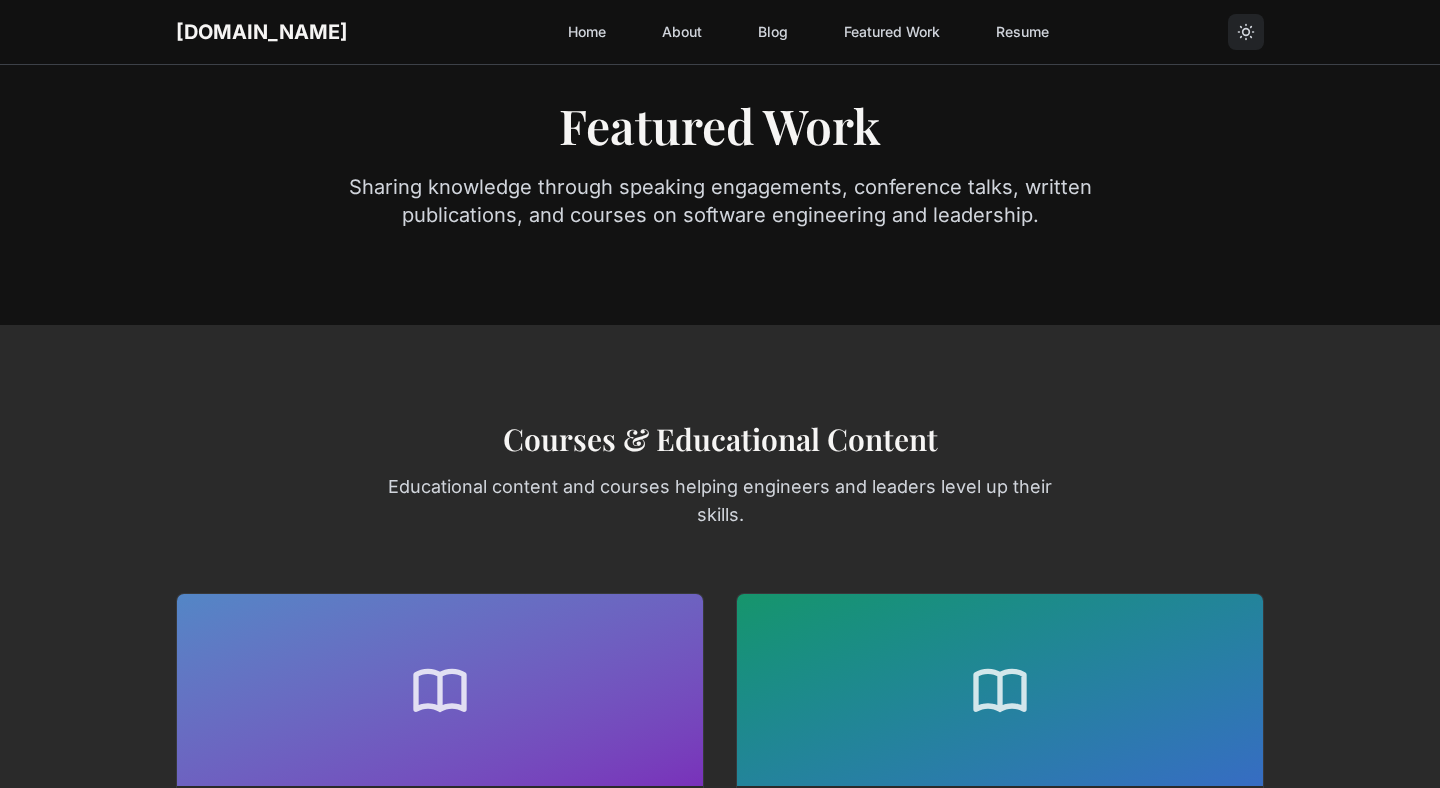 scroll, scrollTop: 0, scrollLeft: 0, axis: both 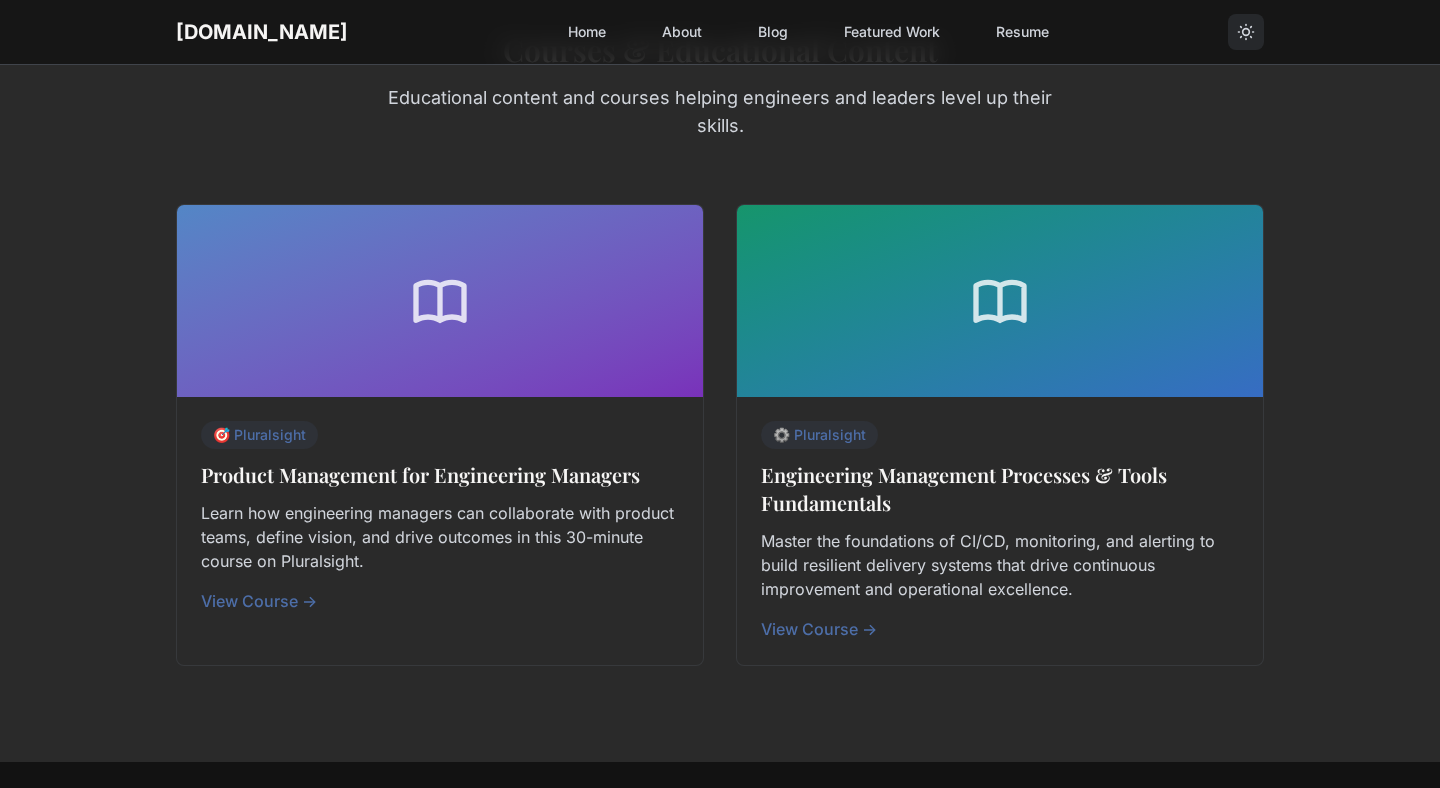 click on "Blog" at bounding box center [773, 32] 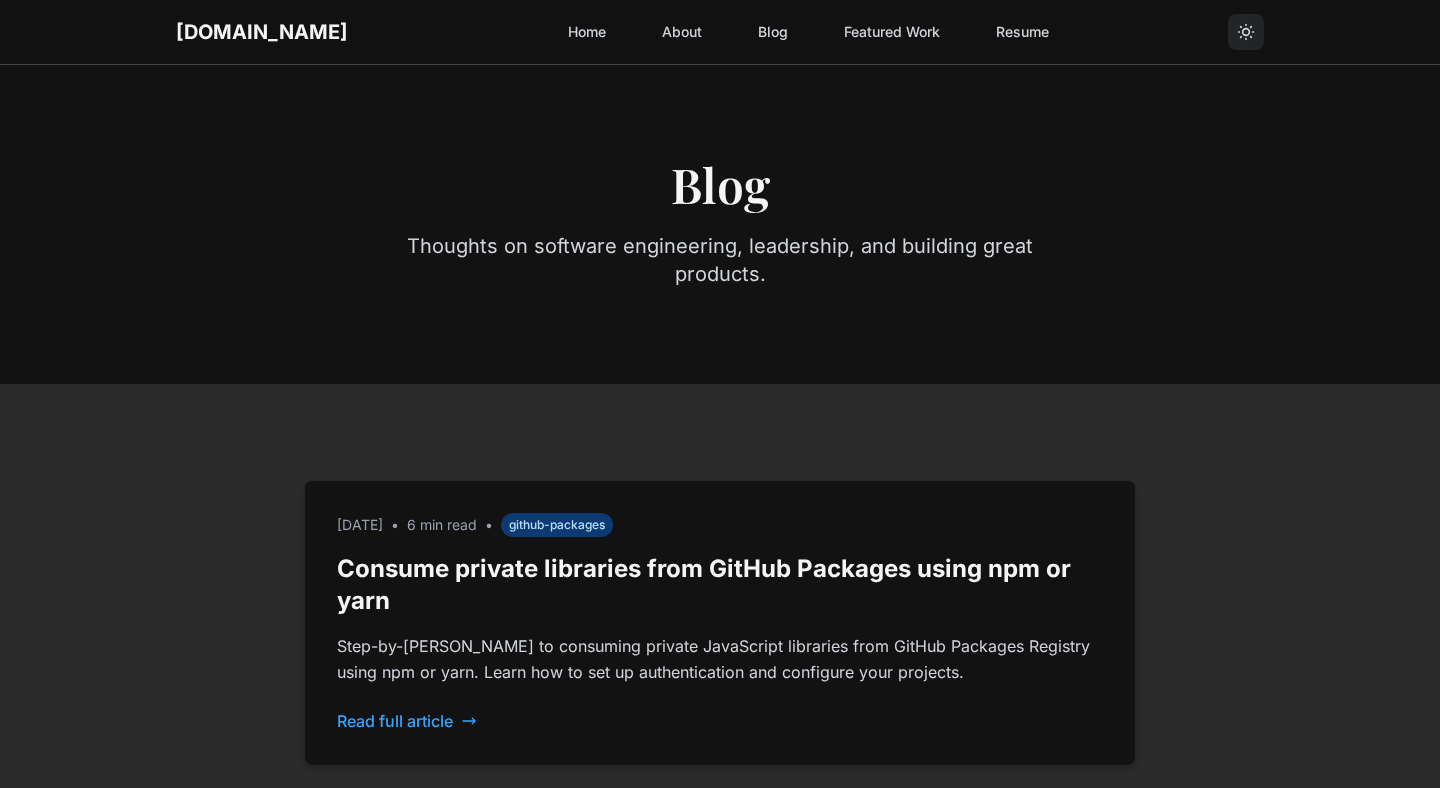 scroll, scrollTop: 0, scrollLeft: 0, axis: both 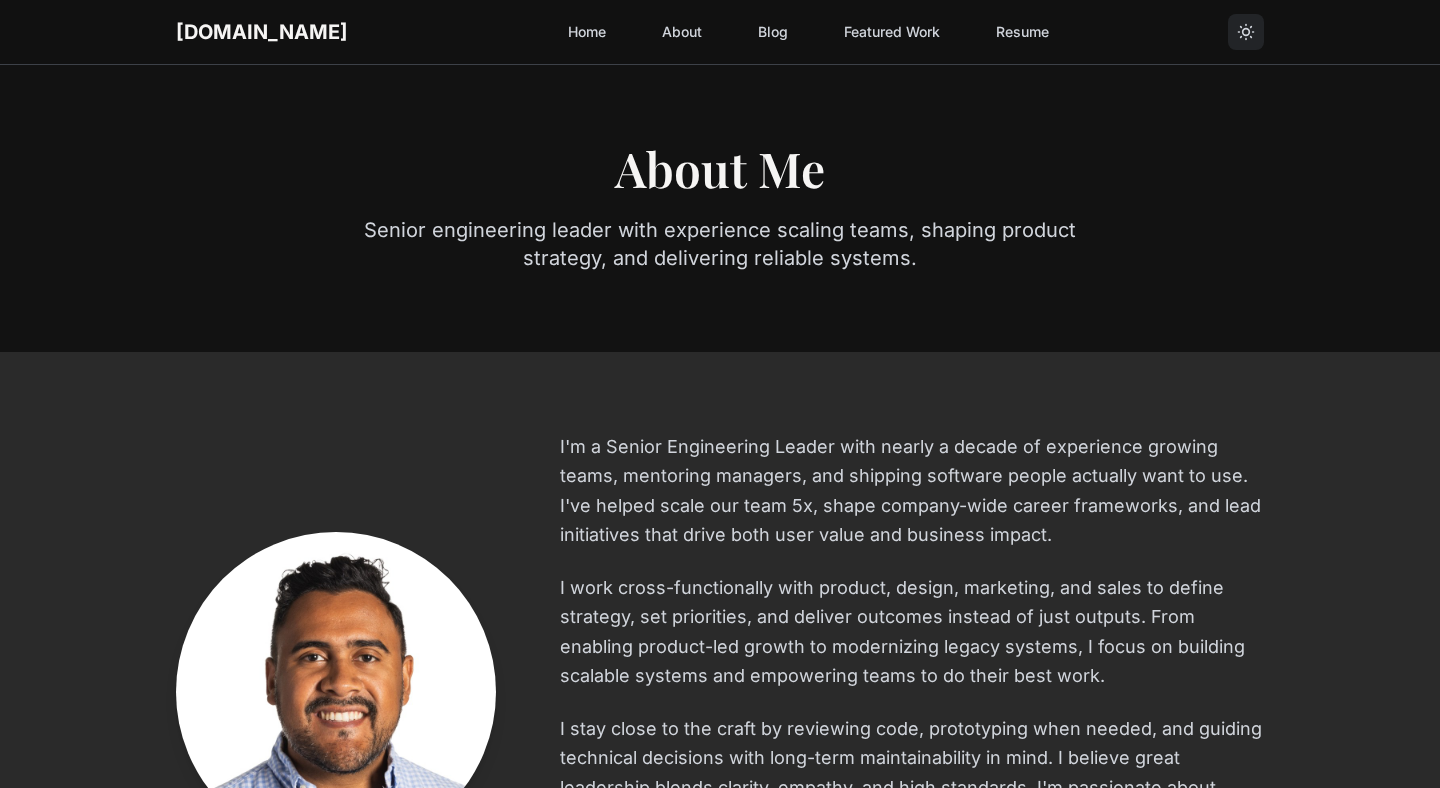 click on "Home" at bounding box center [587, 32] 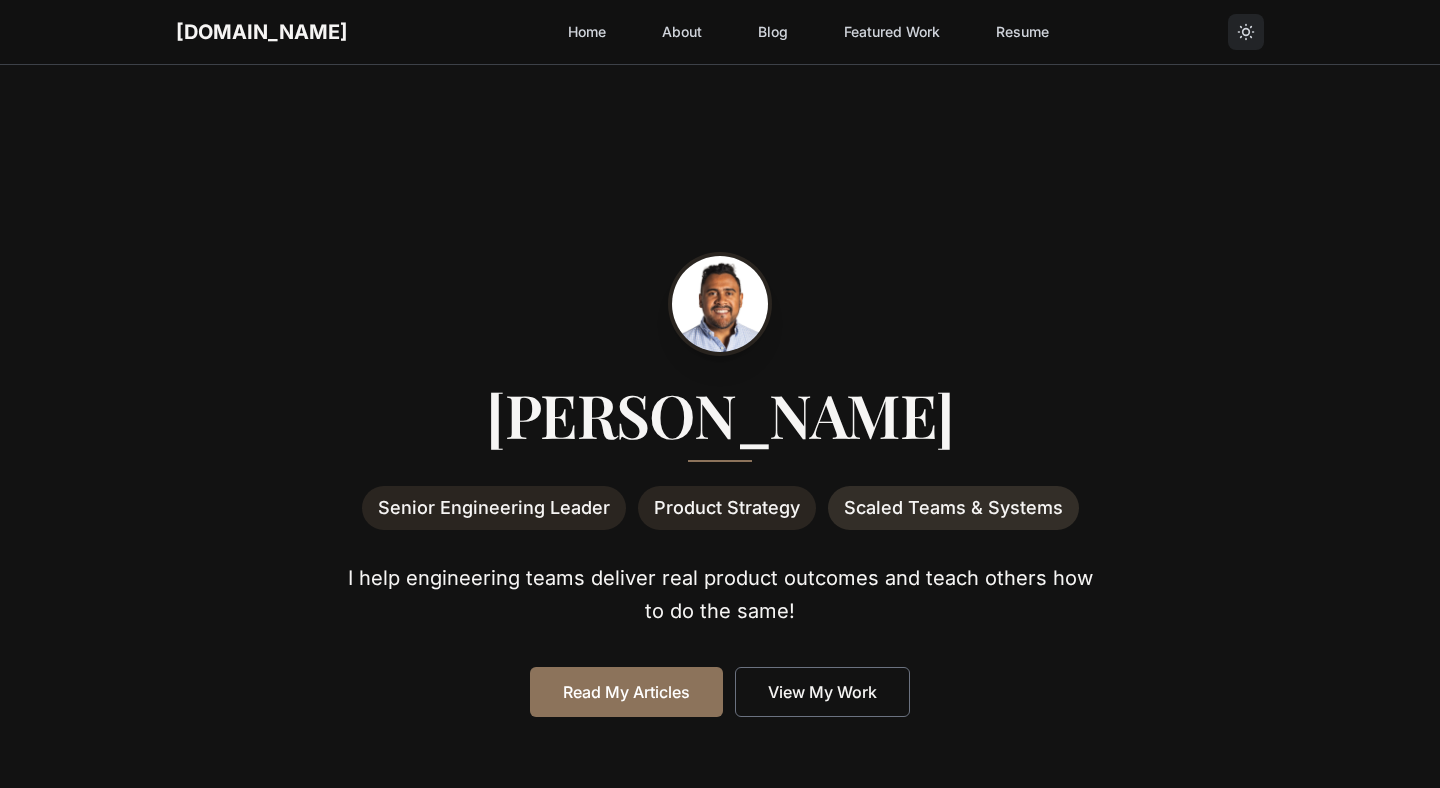 scroll, scrollTop: 0, scrollLeft: 0, axis: both 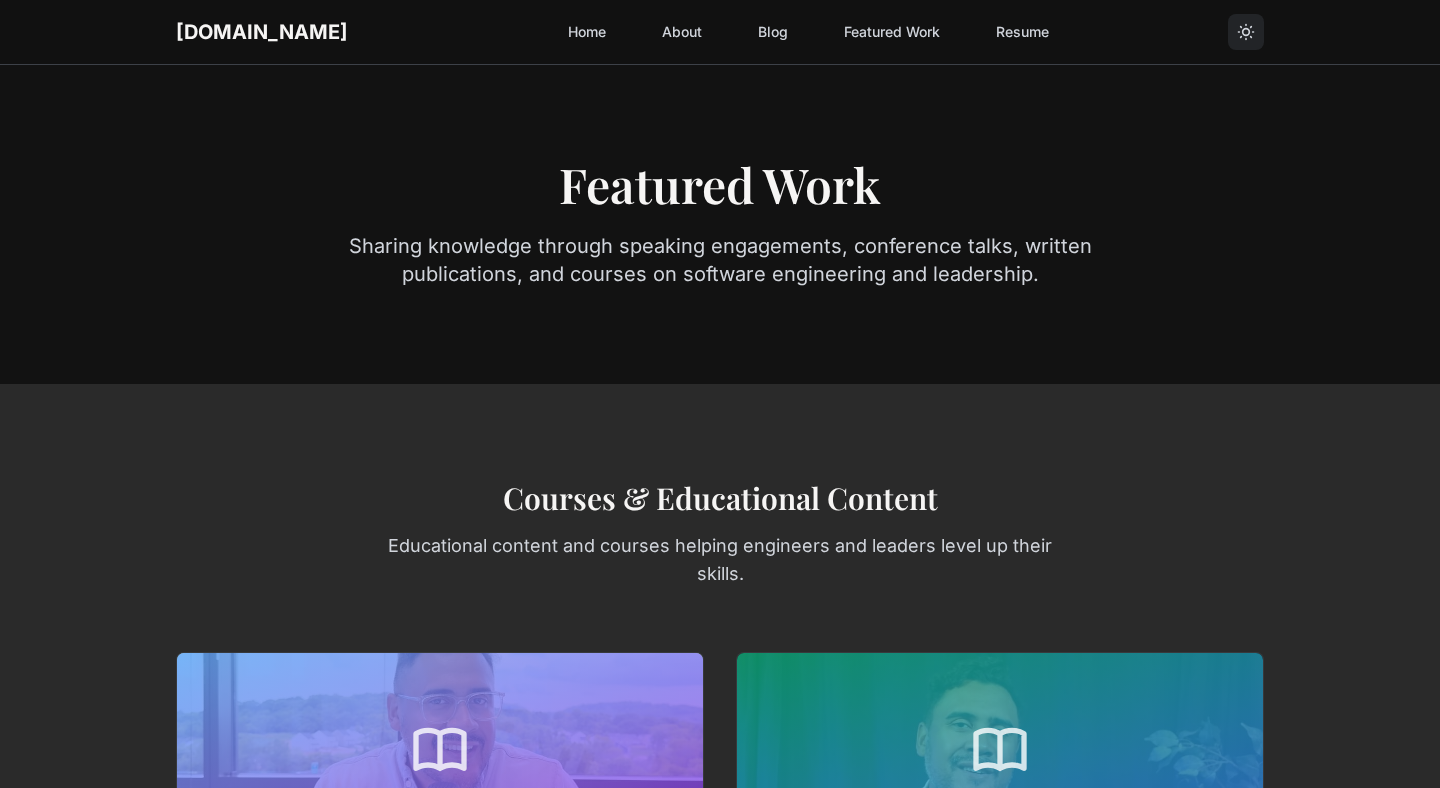 click on "sergio.io             Home   About   Blog   Featured Work   Resume                    Open main menu" at bounding box center [720, 32] 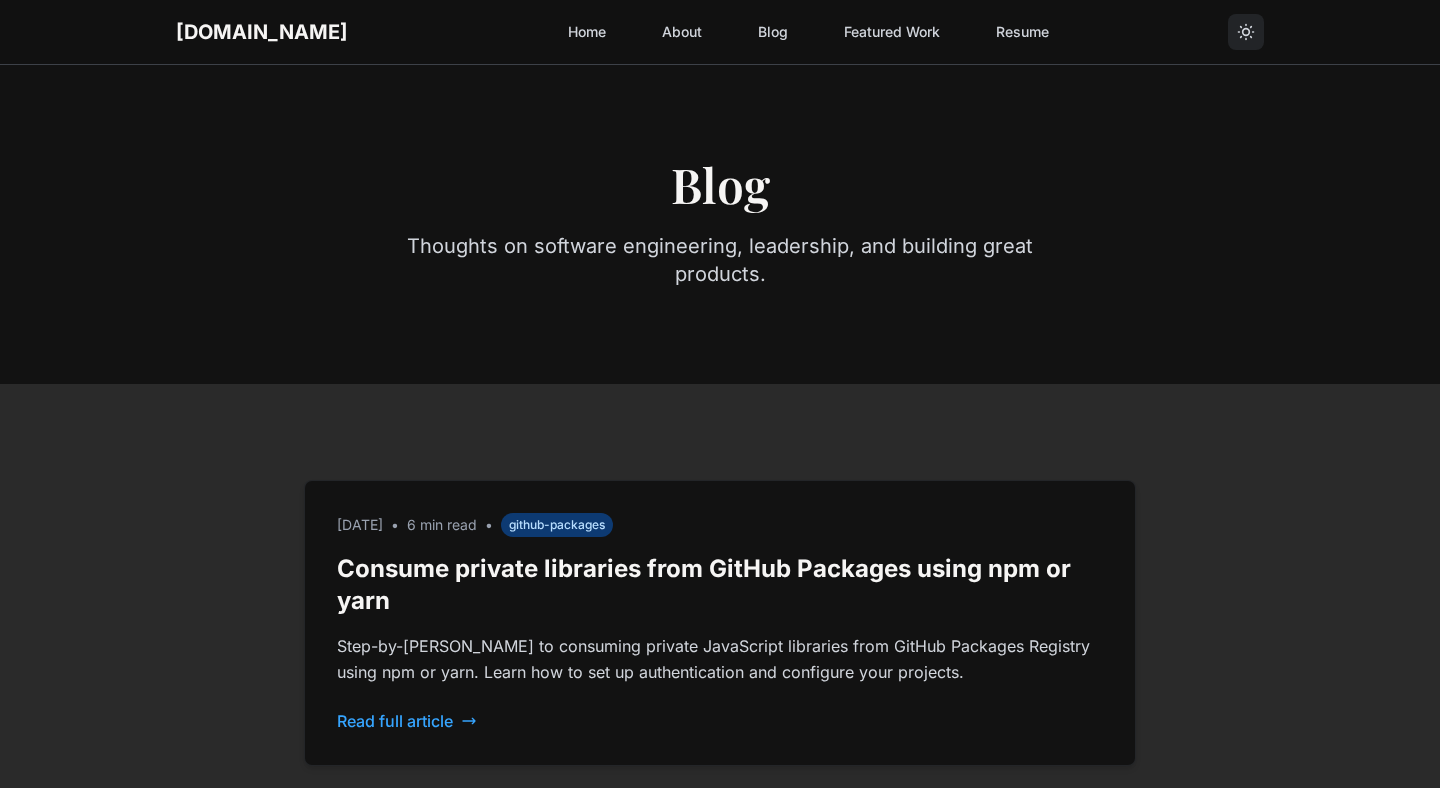 scroll, scrollTop: 0, scrollLeft: 0, axis: both 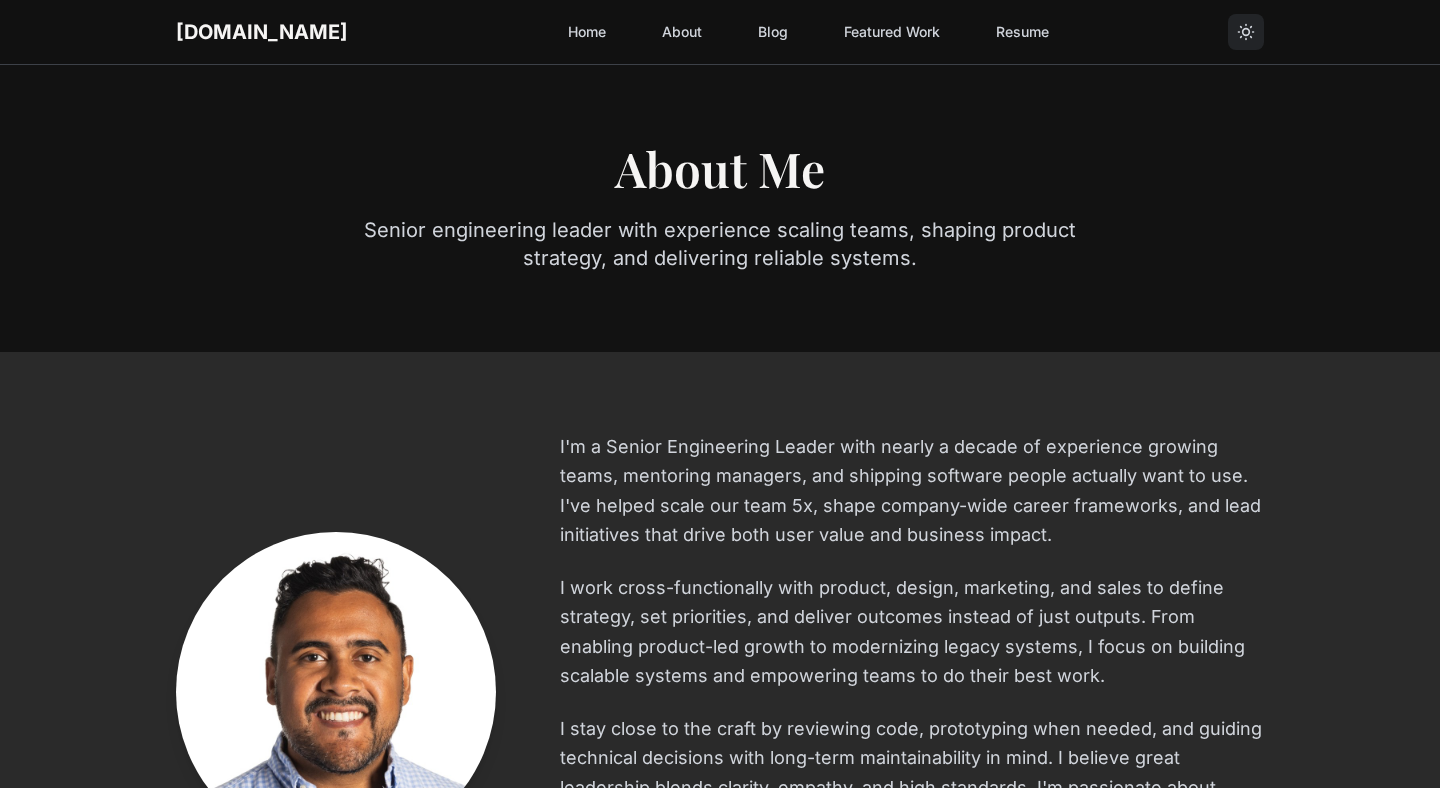 click on "Home" at bounding box center (587, 32) 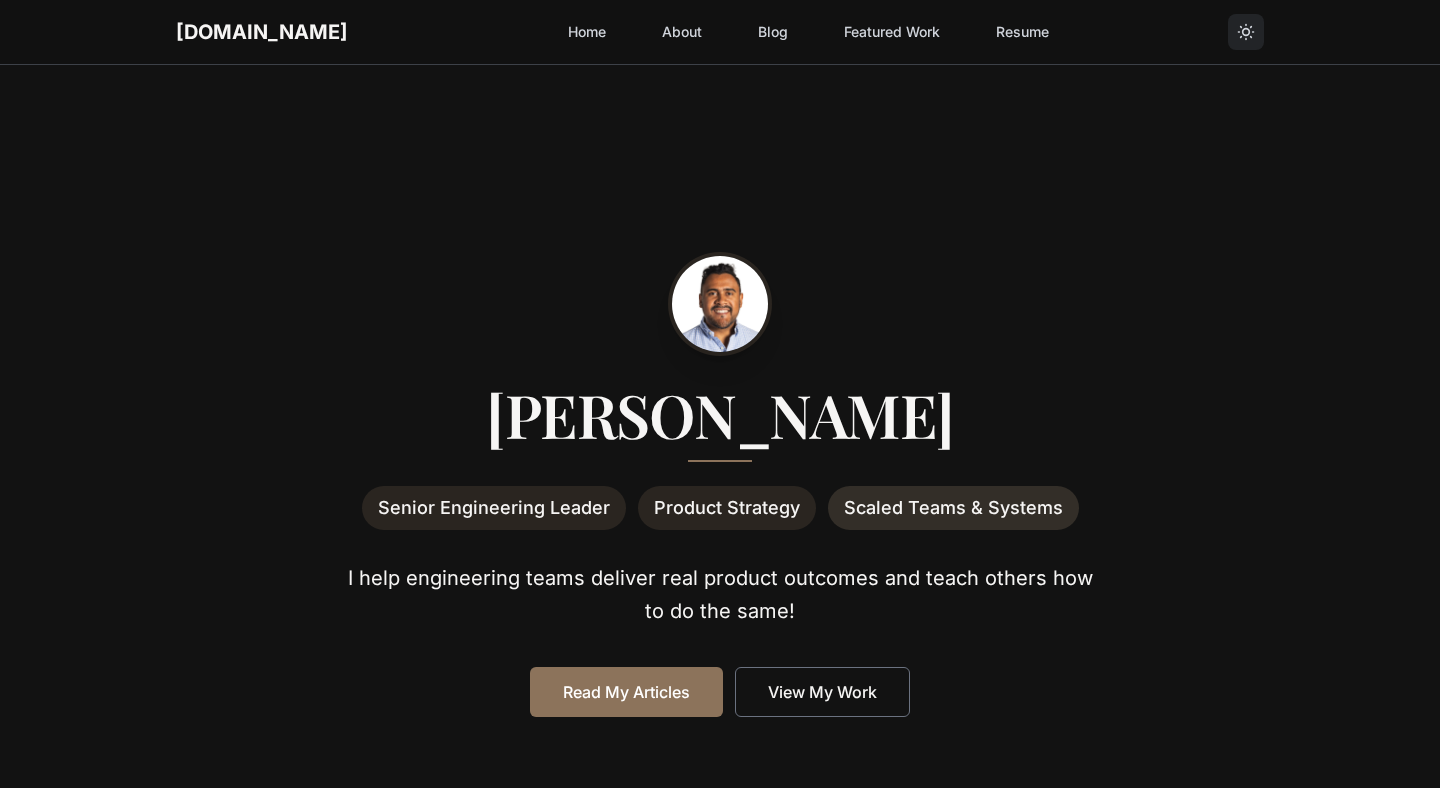 scroll, scrollTop: 0, scrollLeft: 0, axis: both 